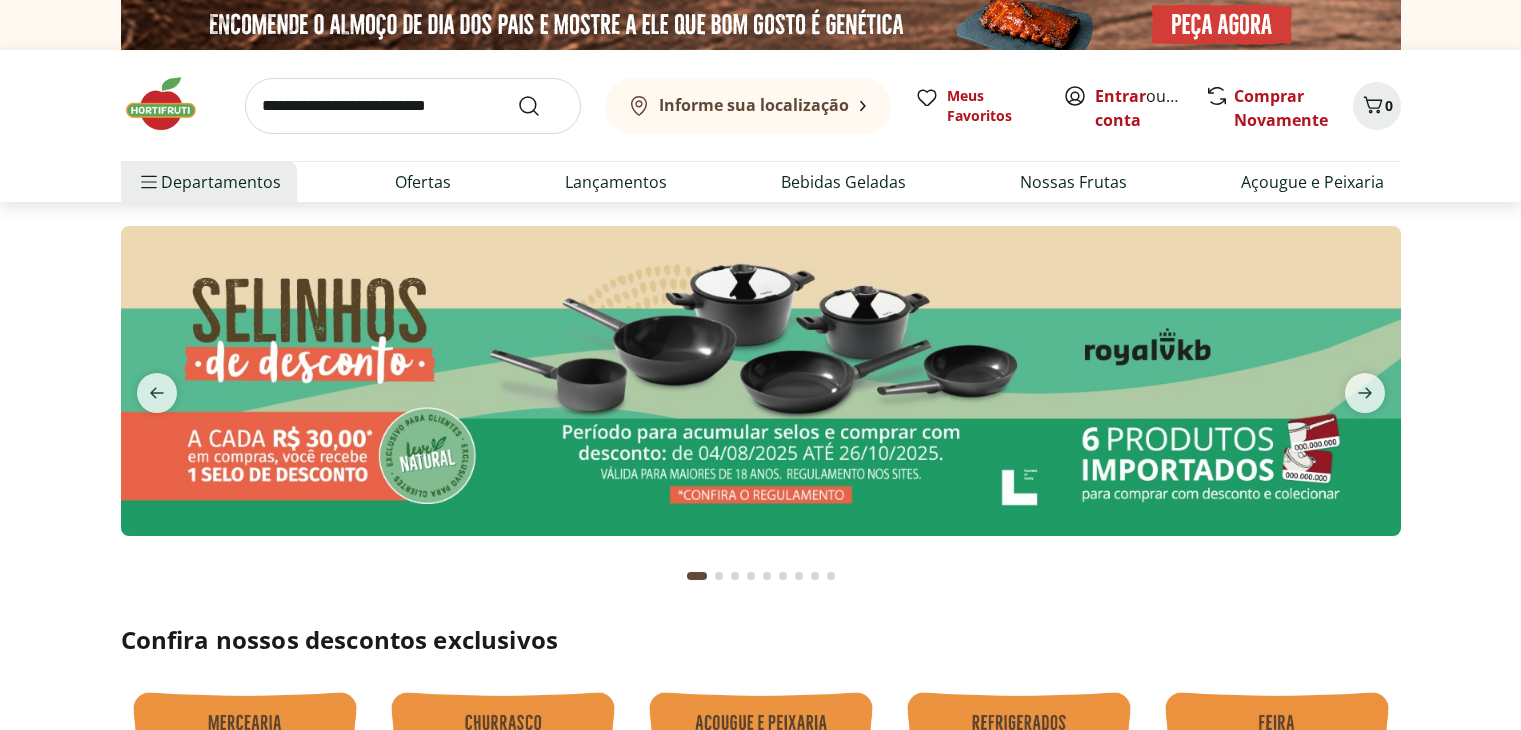 scroll, scrollTop: 0, scrollLeft: 0, axis: both 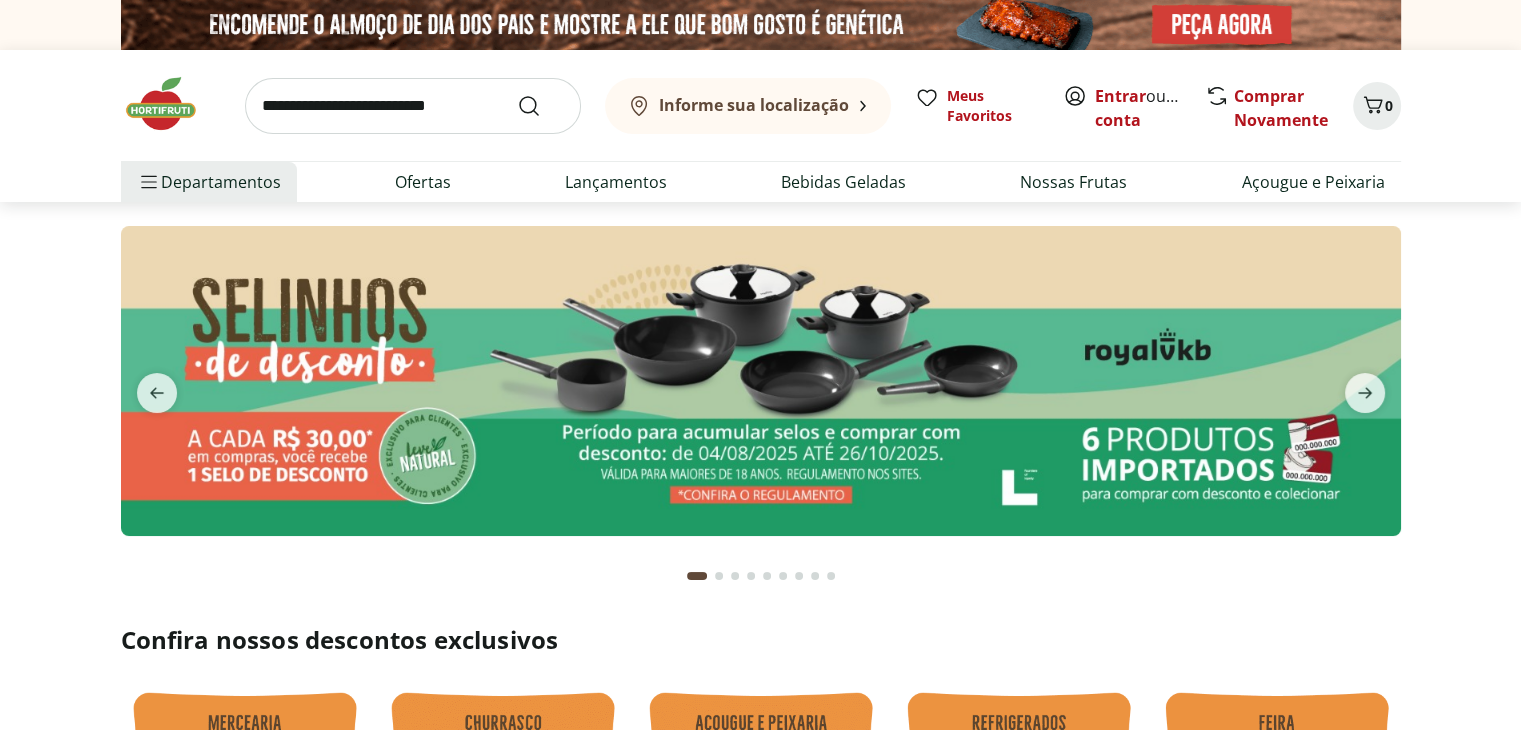 click on "Informe sua localização" at bounding box center (748, 106) 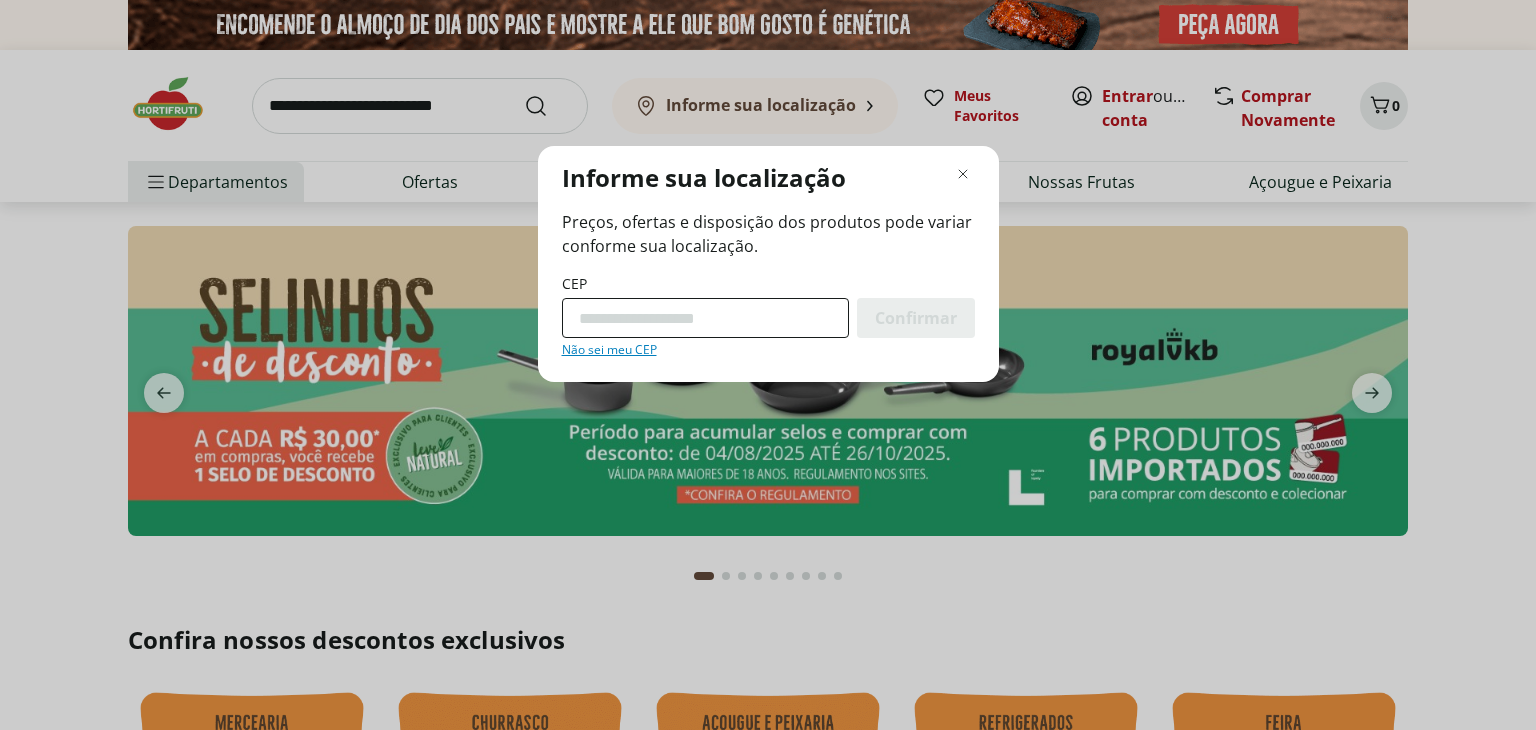 click on "CEP" at bounding box center [705, 318] 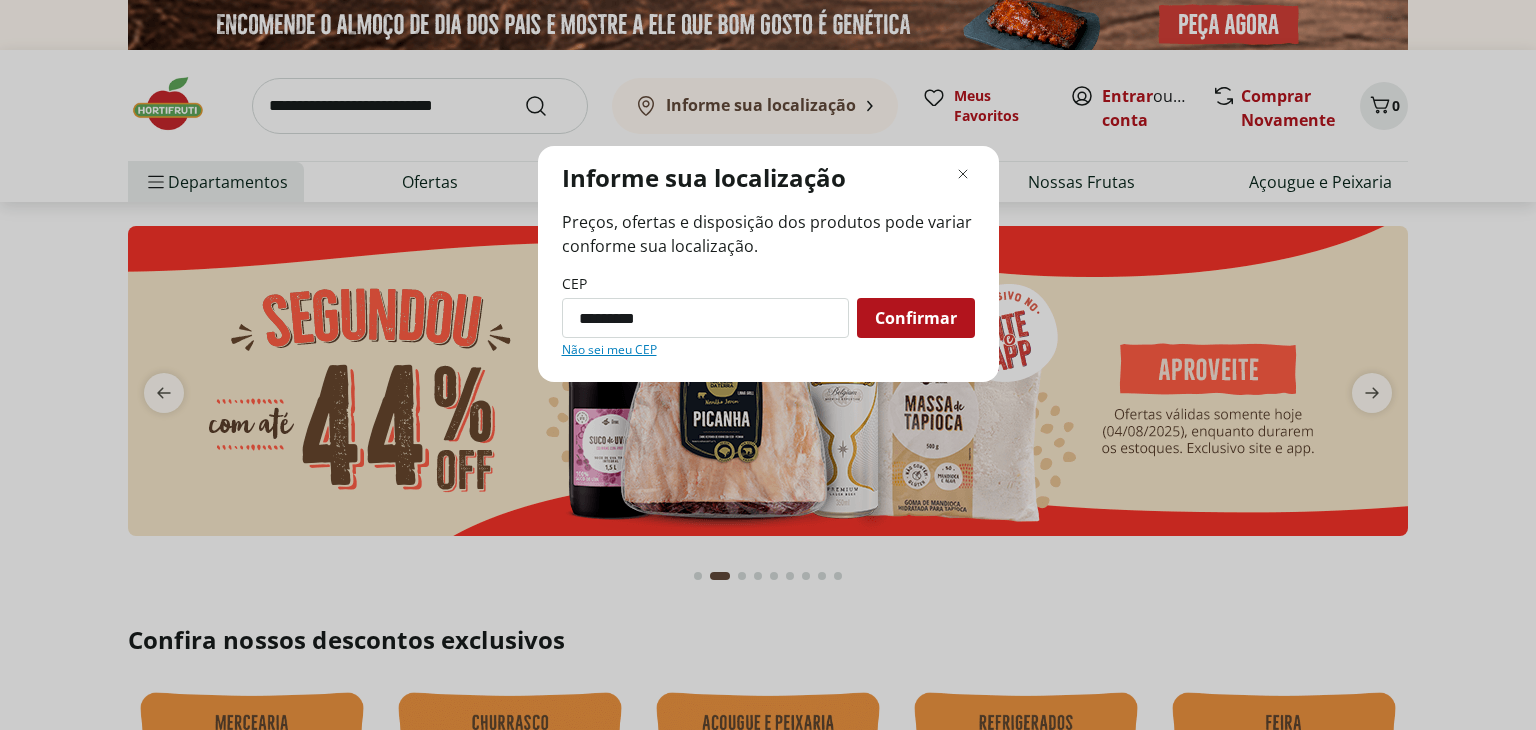 click on "Confirmar" at bounding box center [916, 318] 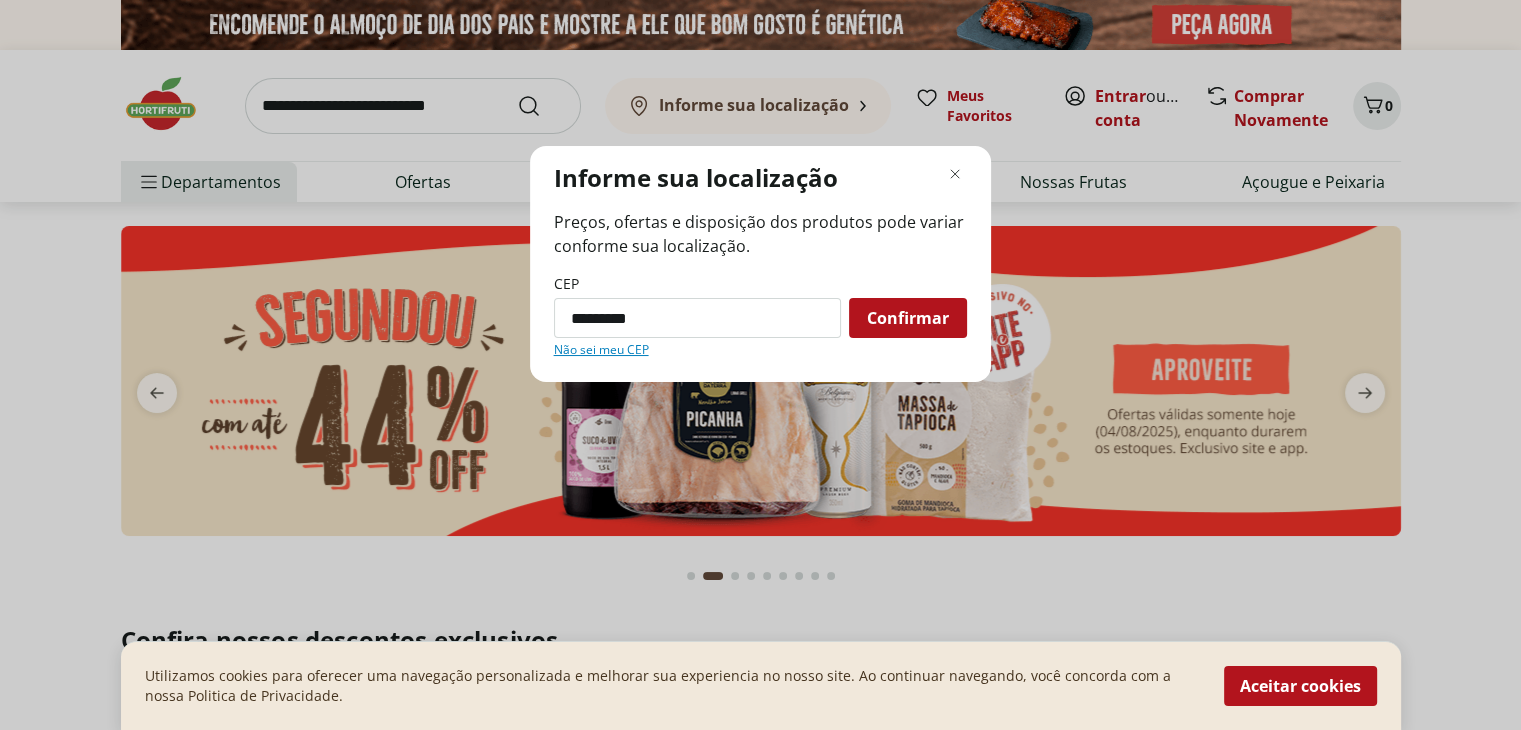click at bounding box center (761, 381) 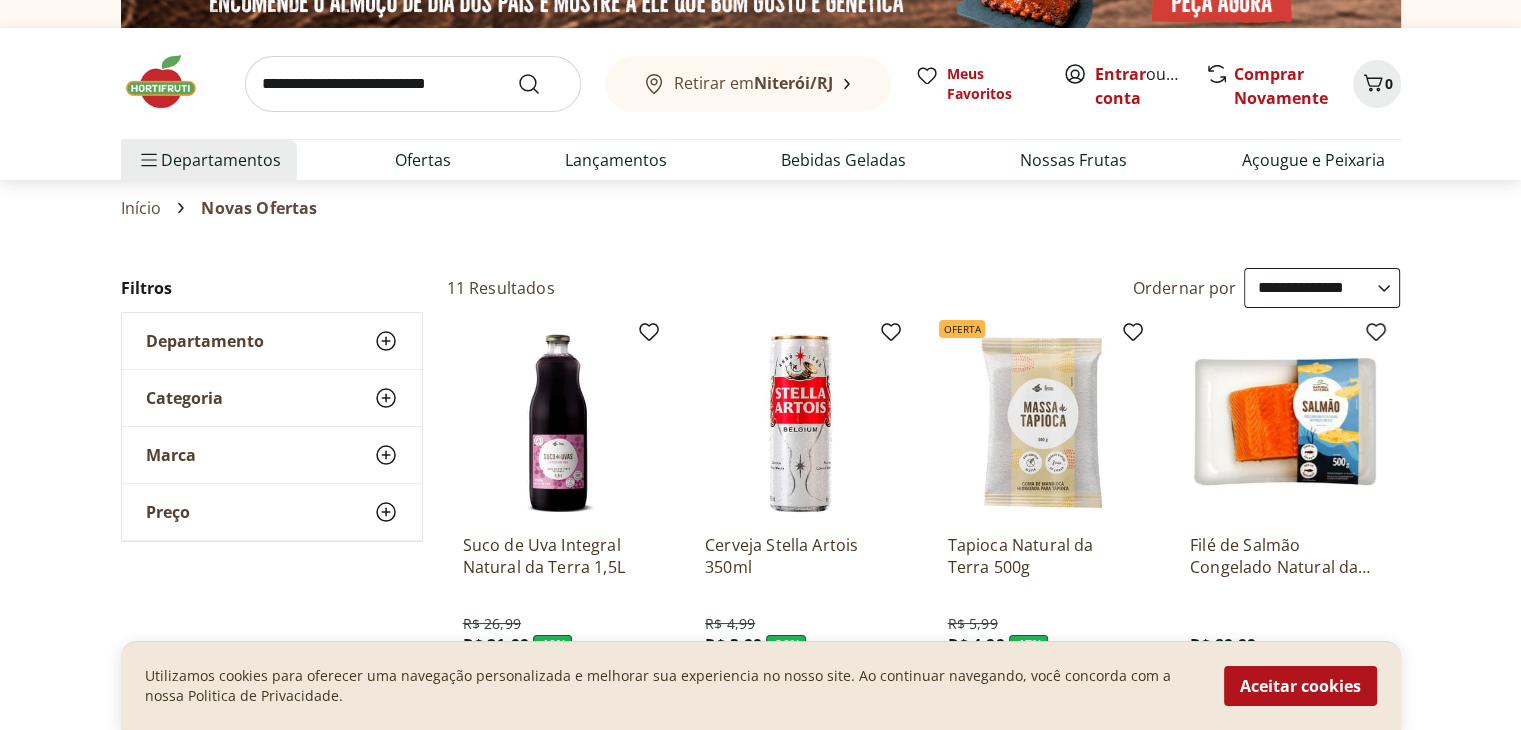 scroll, scrollTop: 0, scrollLeft: 0, axis: both 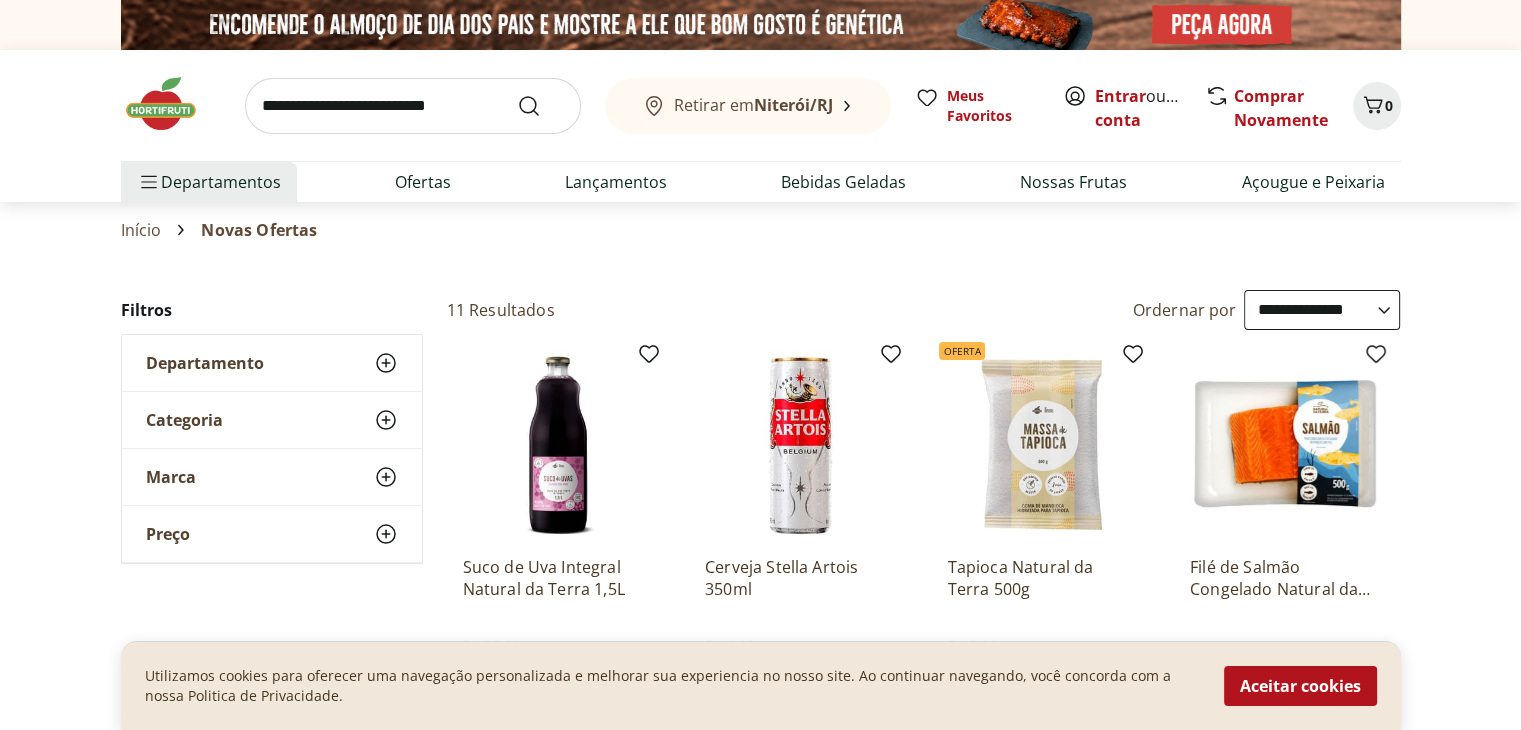 click at bounding box center [171, 104] 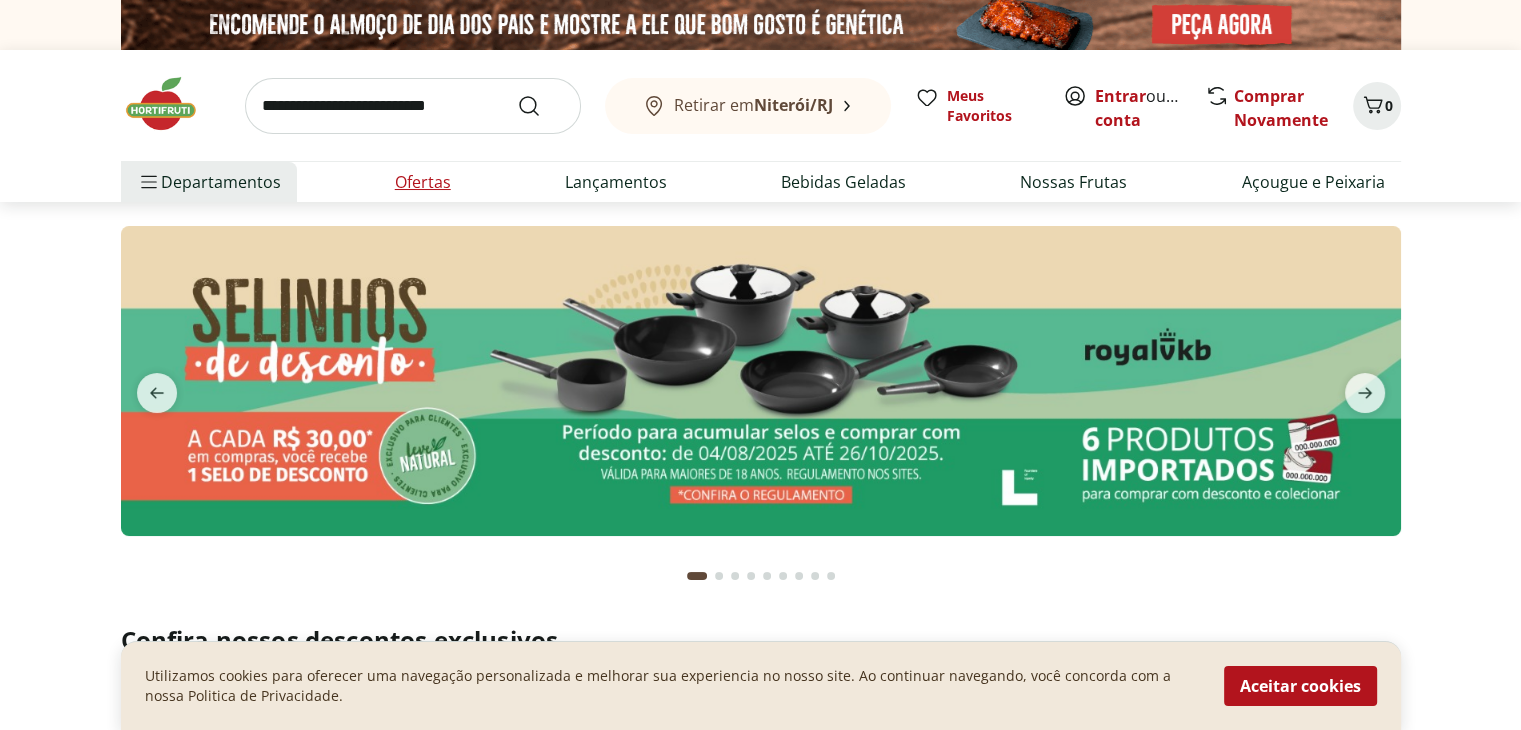 click on "Ofertas" at bounding box center (423, 182) 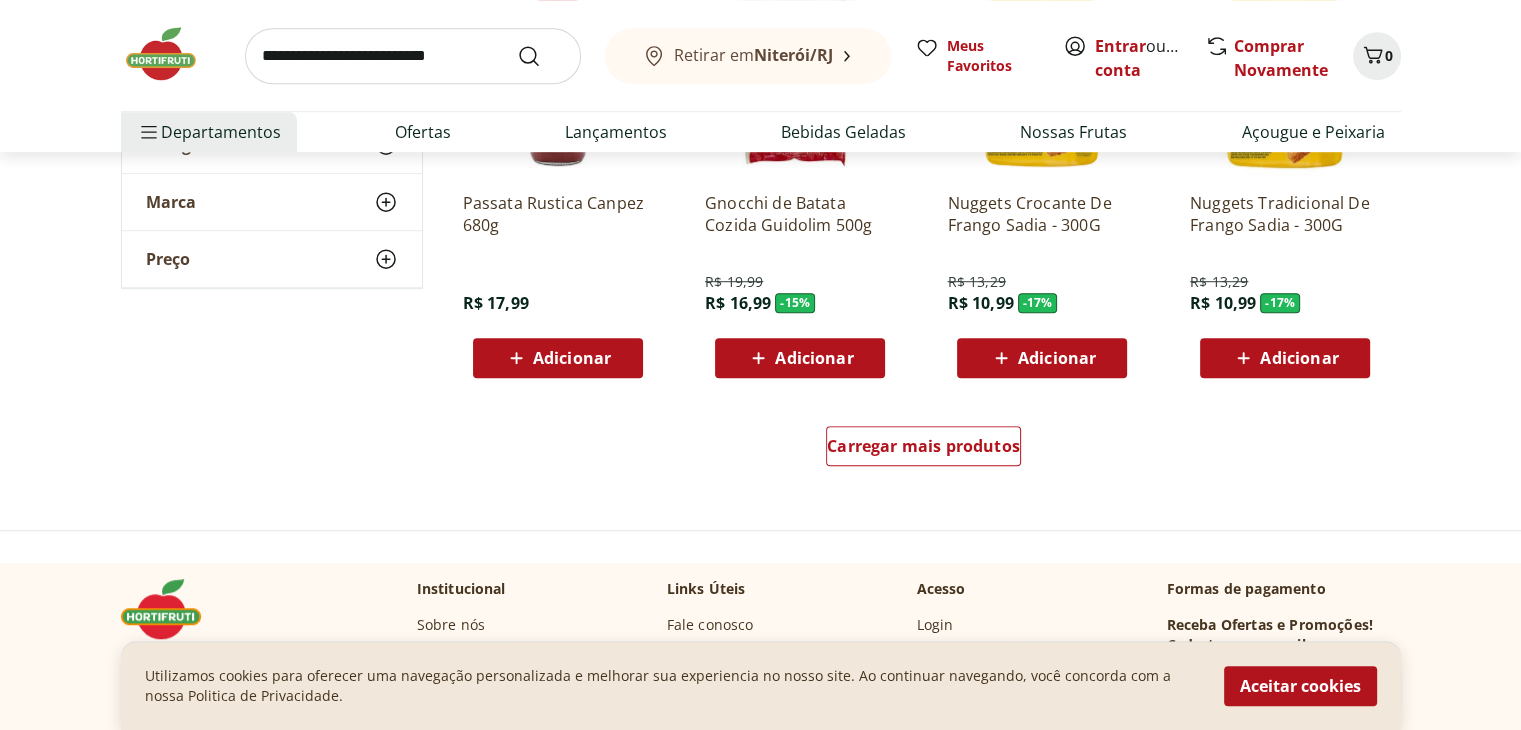 scroll, scrollTop: 1200, scrollLeft: 0, axis: vertical 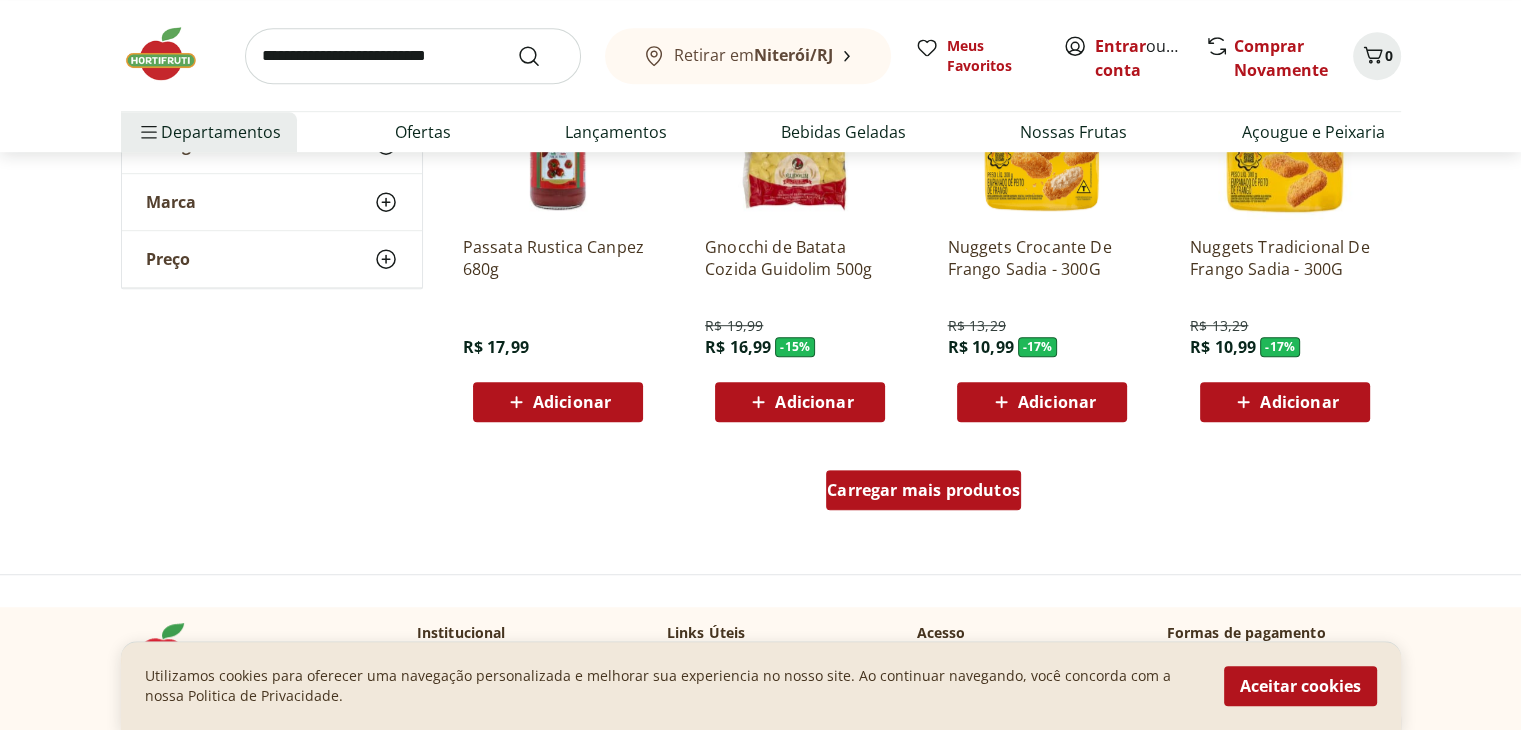 click on "Carregar mais produtos" at bounding box center [923, 490] 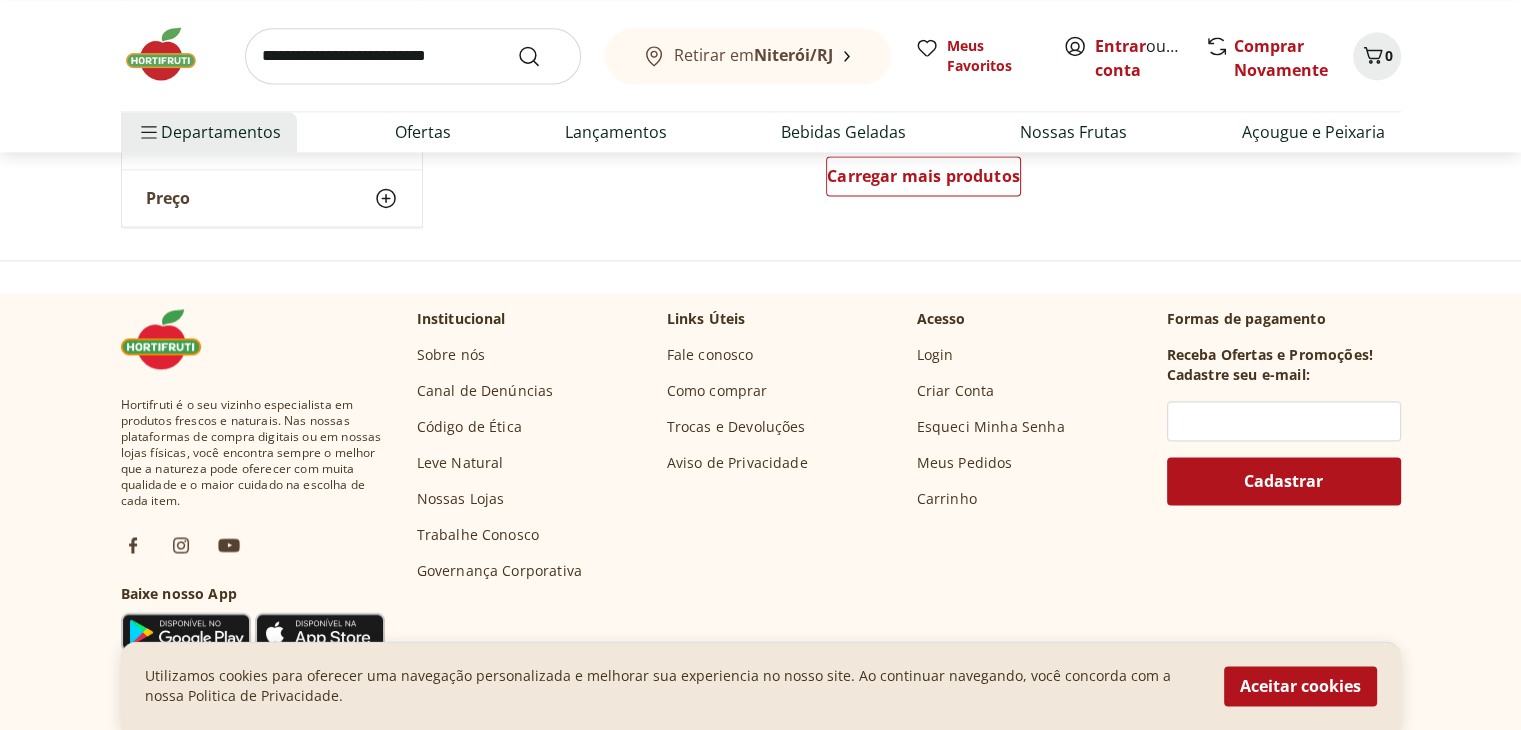 scroll, scrollTop: 2800, scrollLeft: 0, axis: vertical 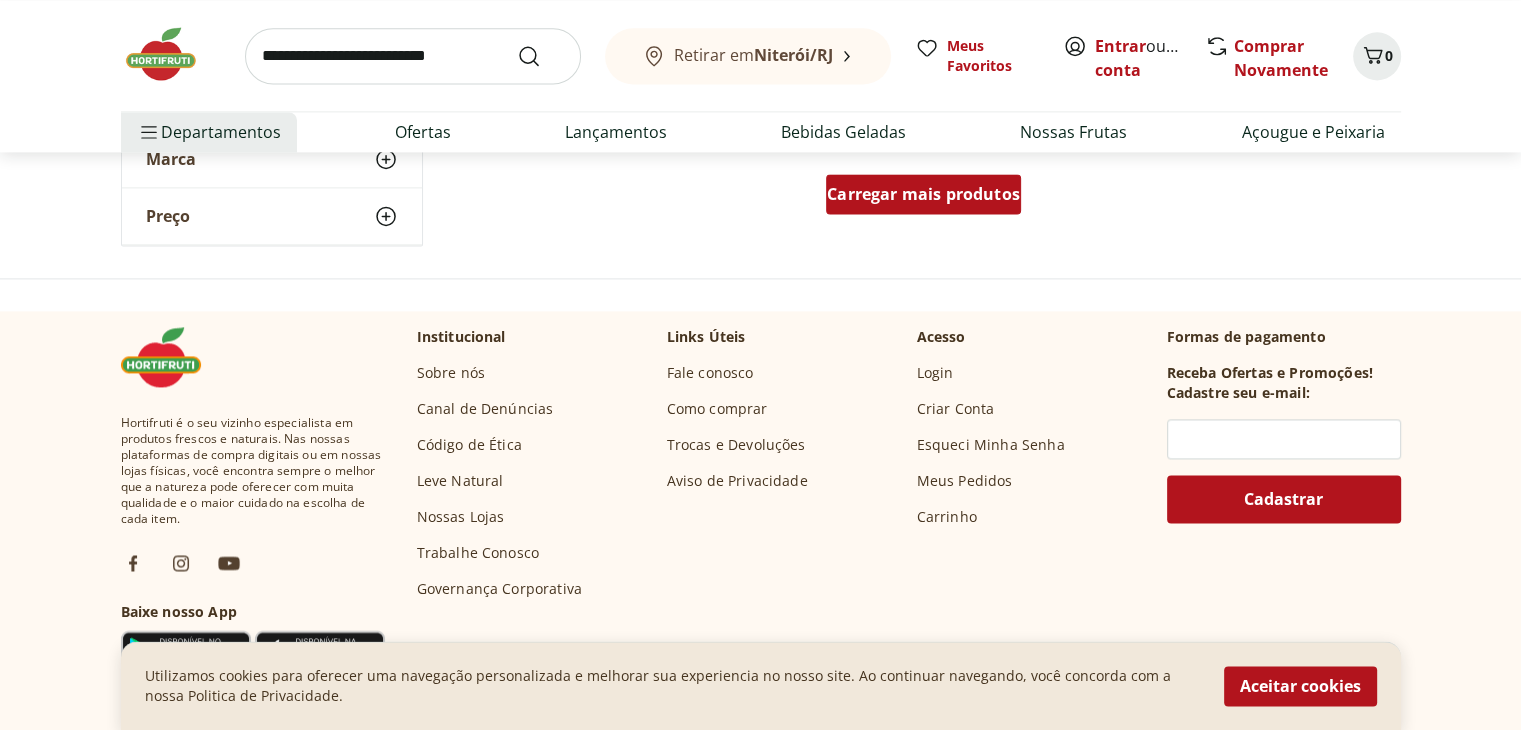 click on "Carregar mais produtos" at bounding box center [923, 194] 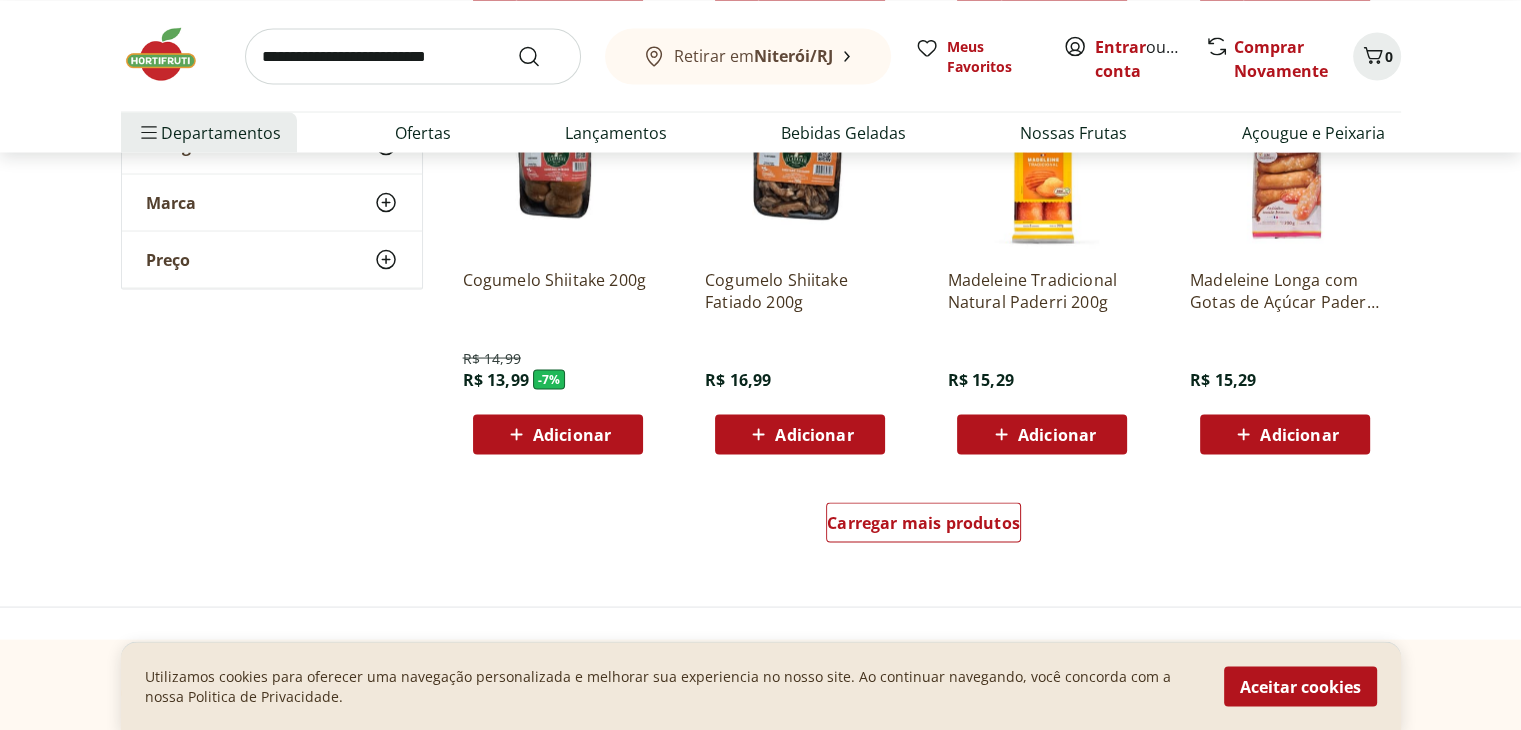 scroll, scrollTop: 3800, scrollLeft: 0, axis: vertical 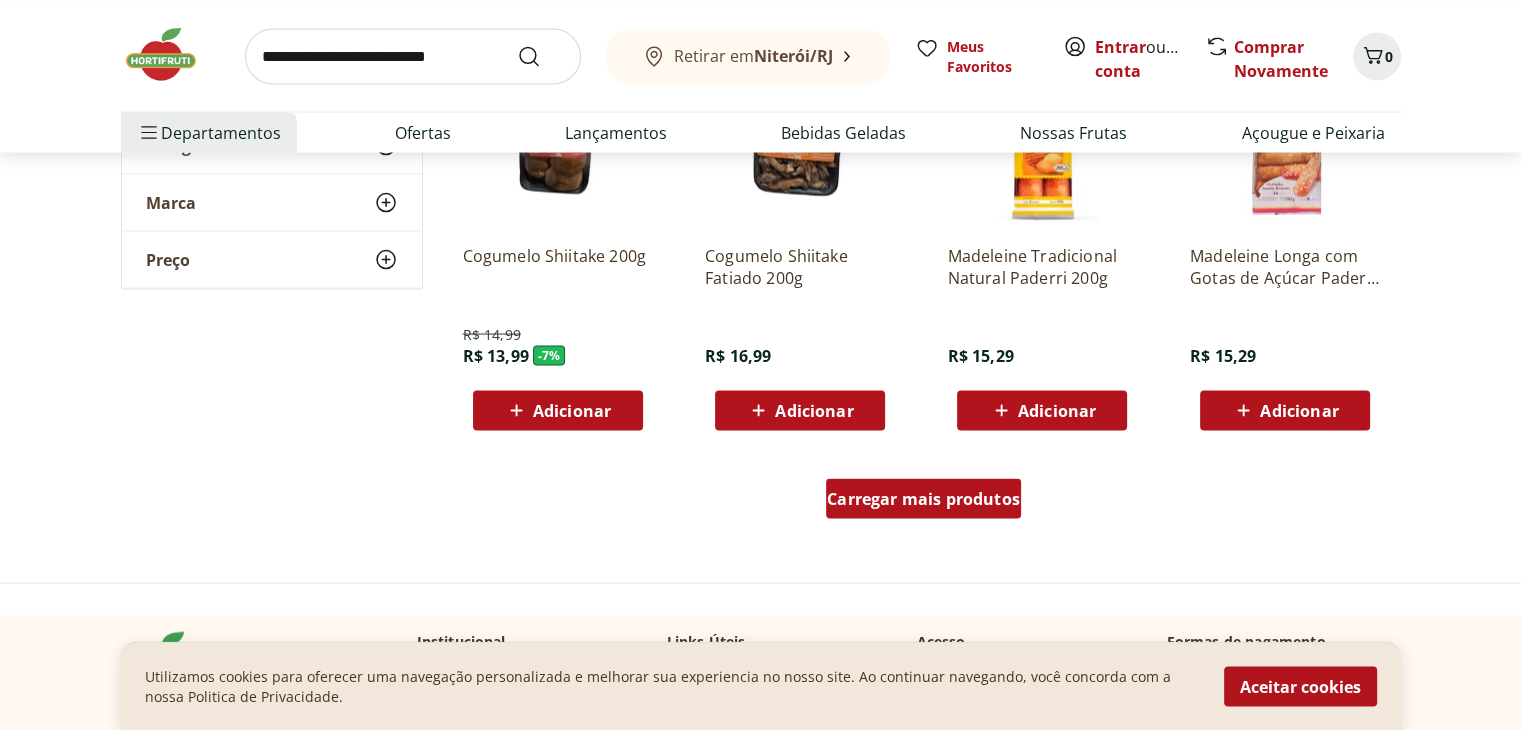 click on "Carregar mais produtos" at bounding box center (923, 498) 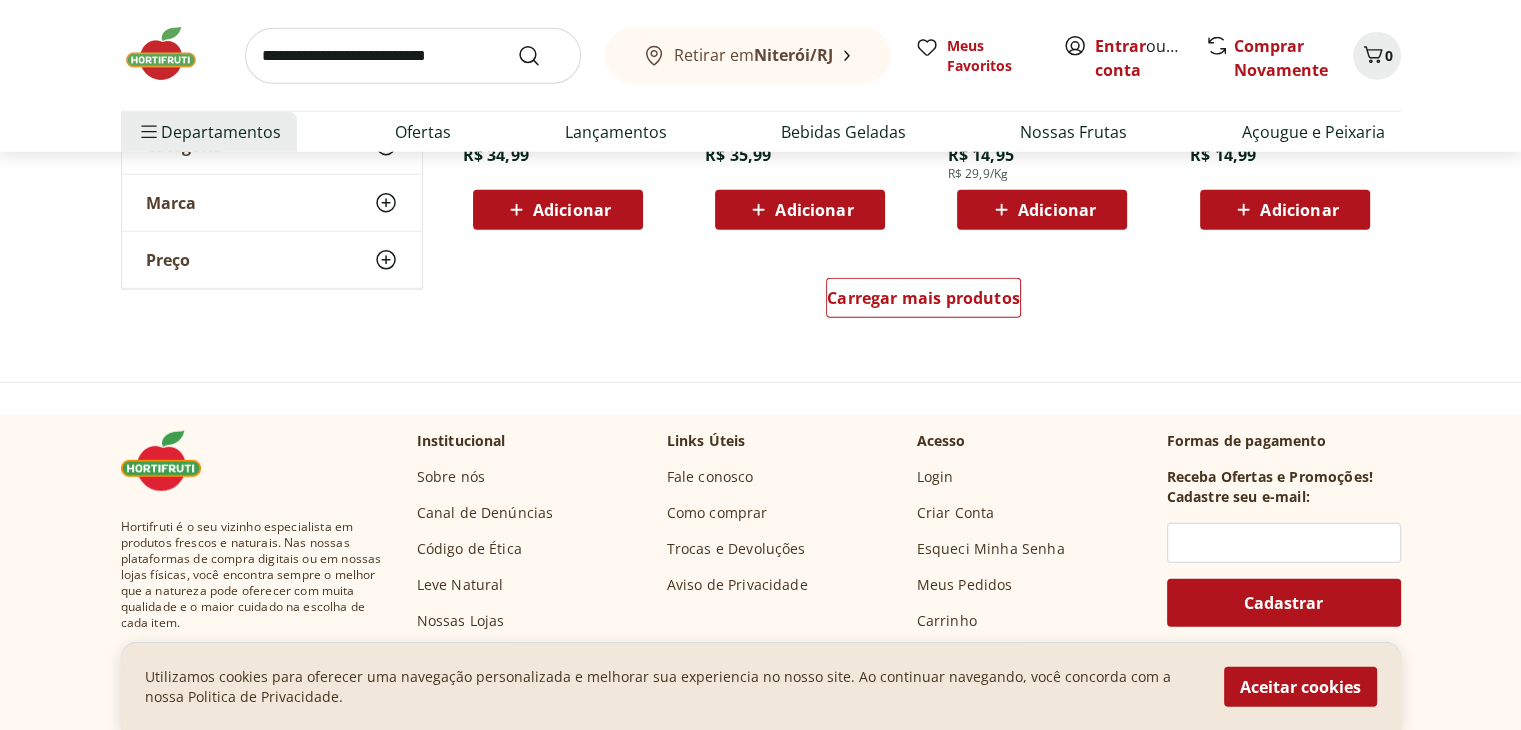 scroll, scrollTop: 5200, scrollLeft: 0, axis: vertical 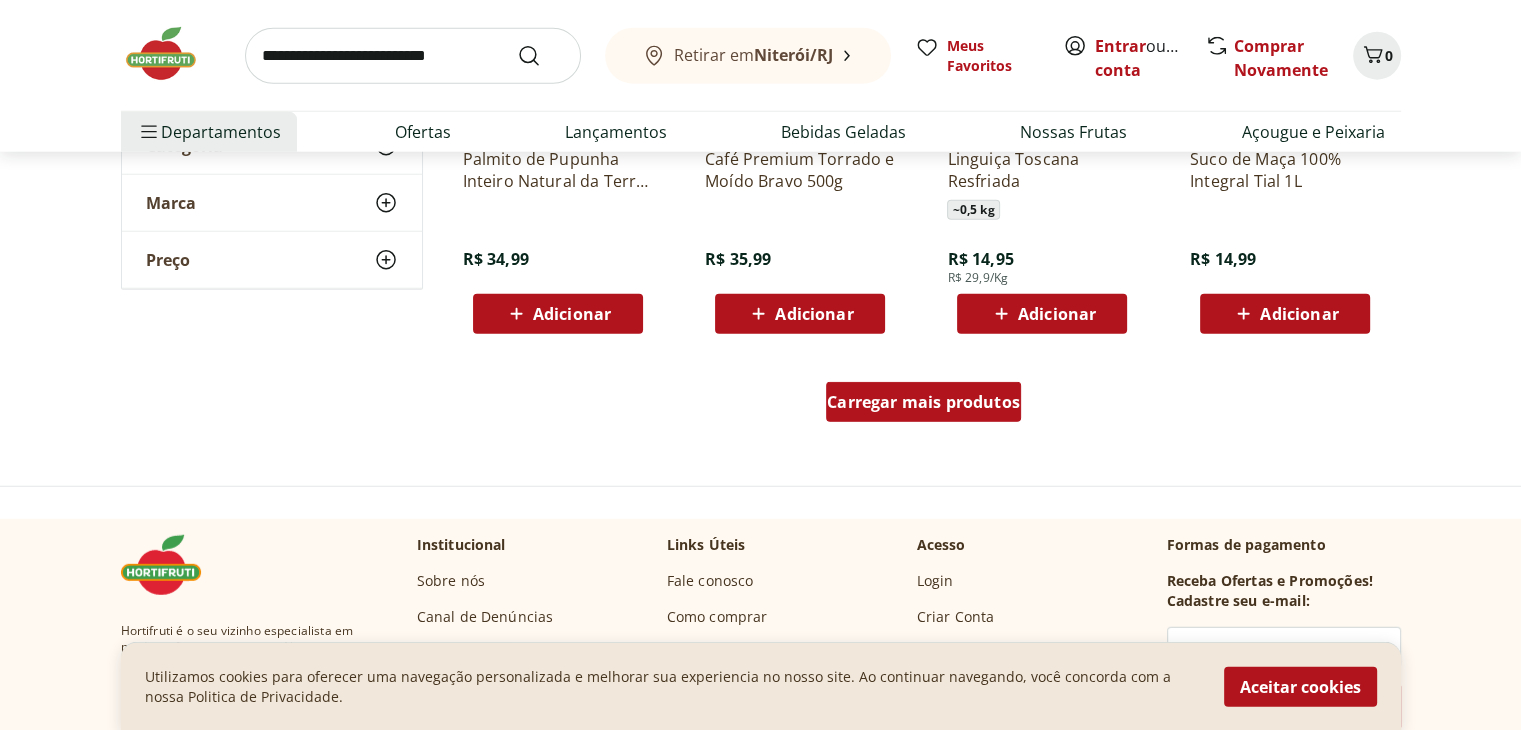 click on "Carregar mais produtos" at bounding box center (923, 402) 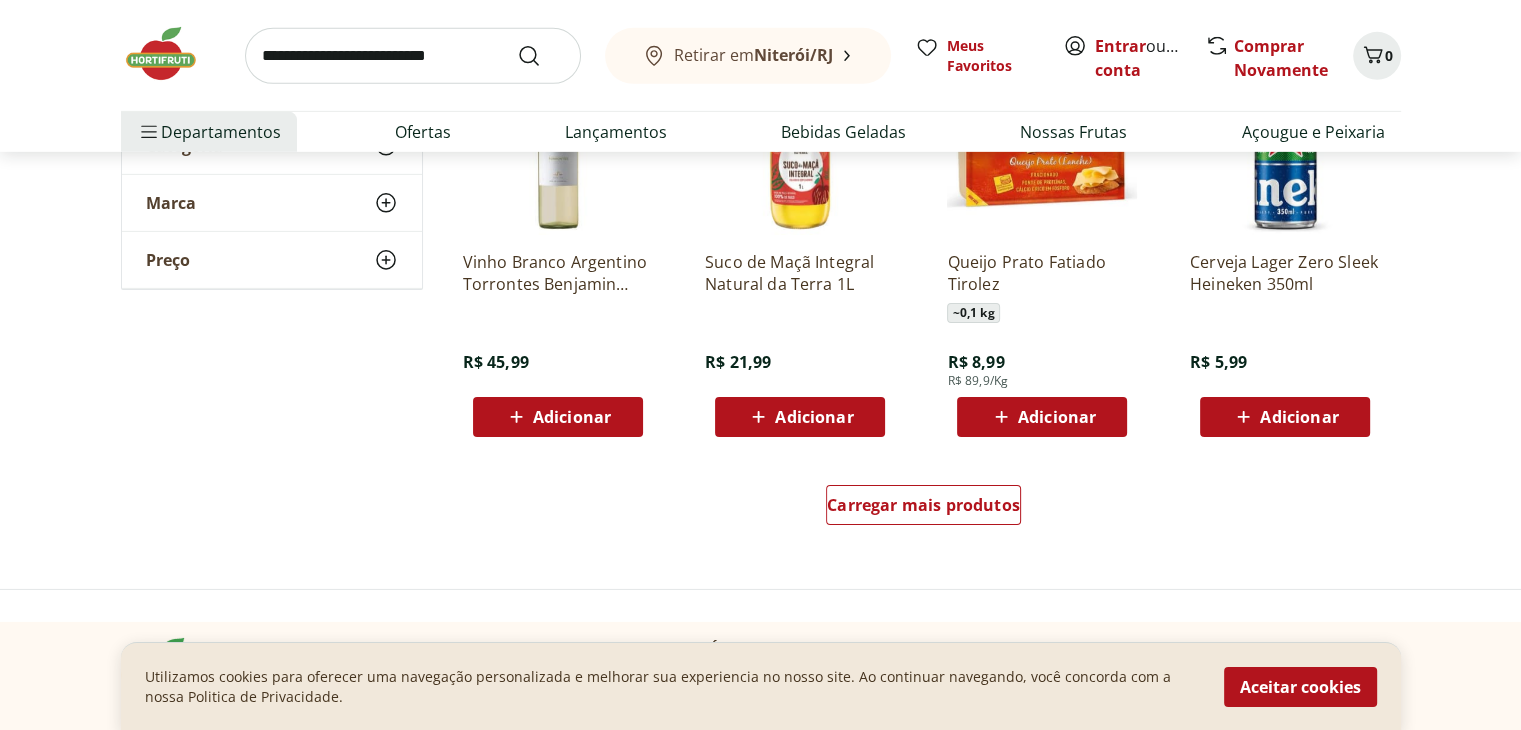 scroll, scrollTop: 6500, scrollLeft: 0, axis: vertical 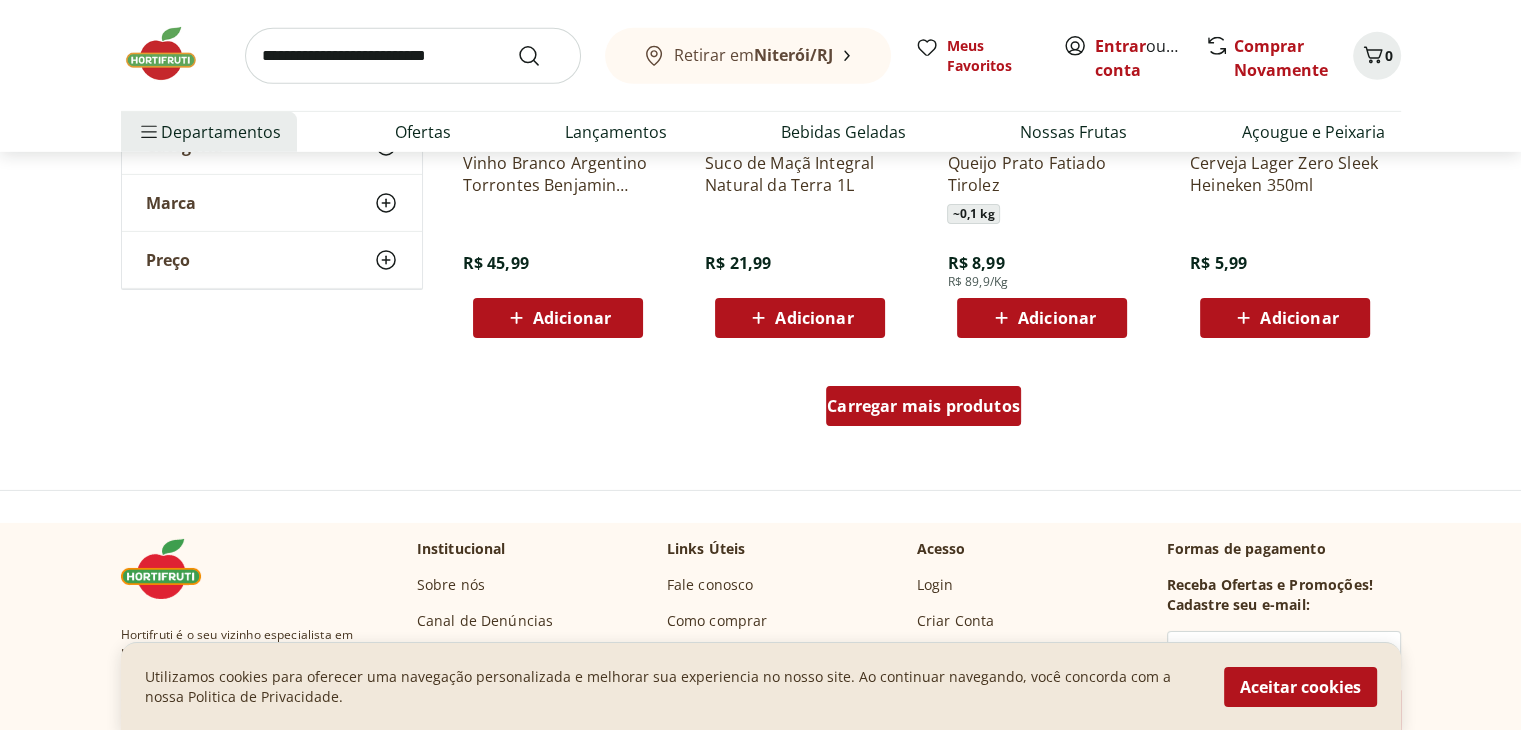 click on "Carregar mais produtos" at bounding box center [923, 406] 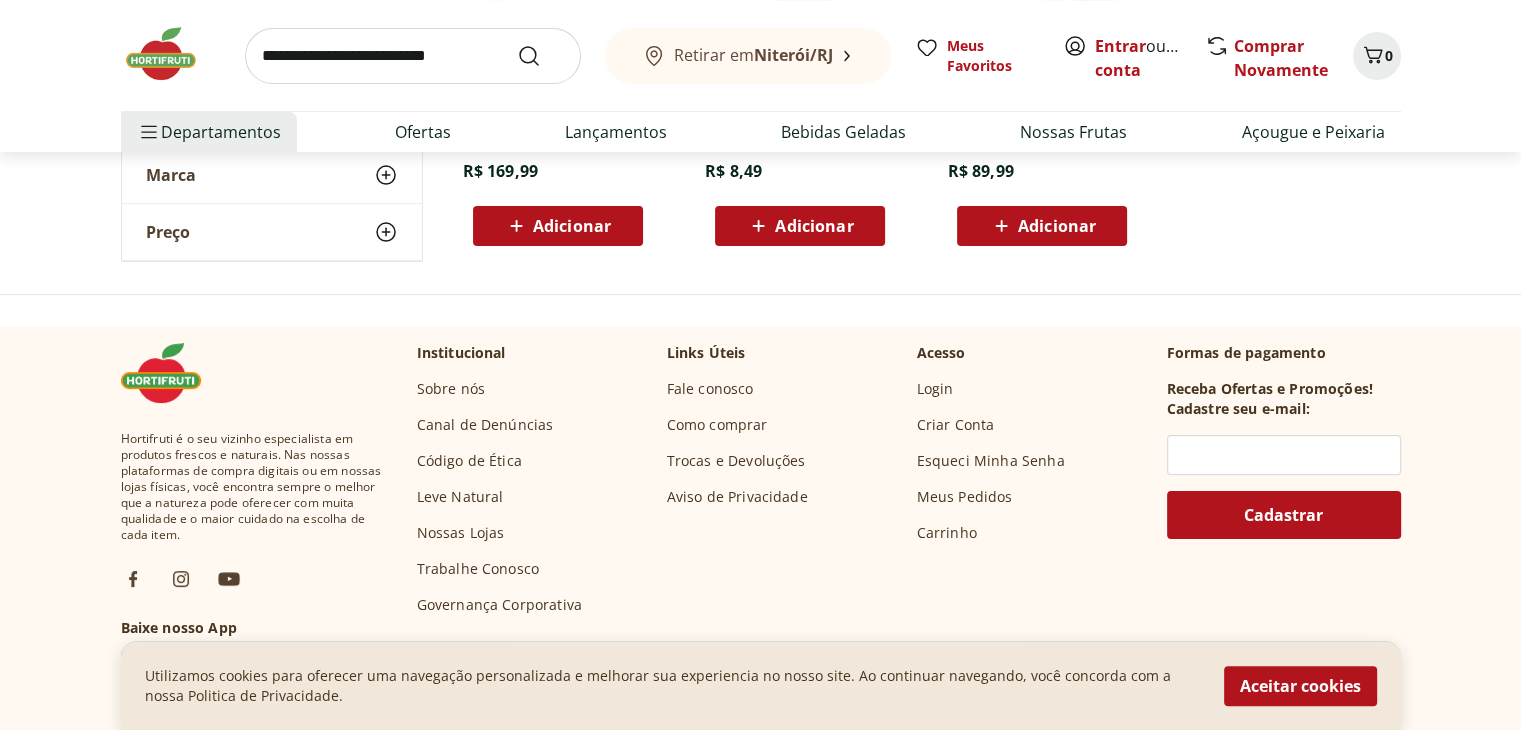 scroll, scrollTop: 7900, scrollLeft: 0, axis: vertical 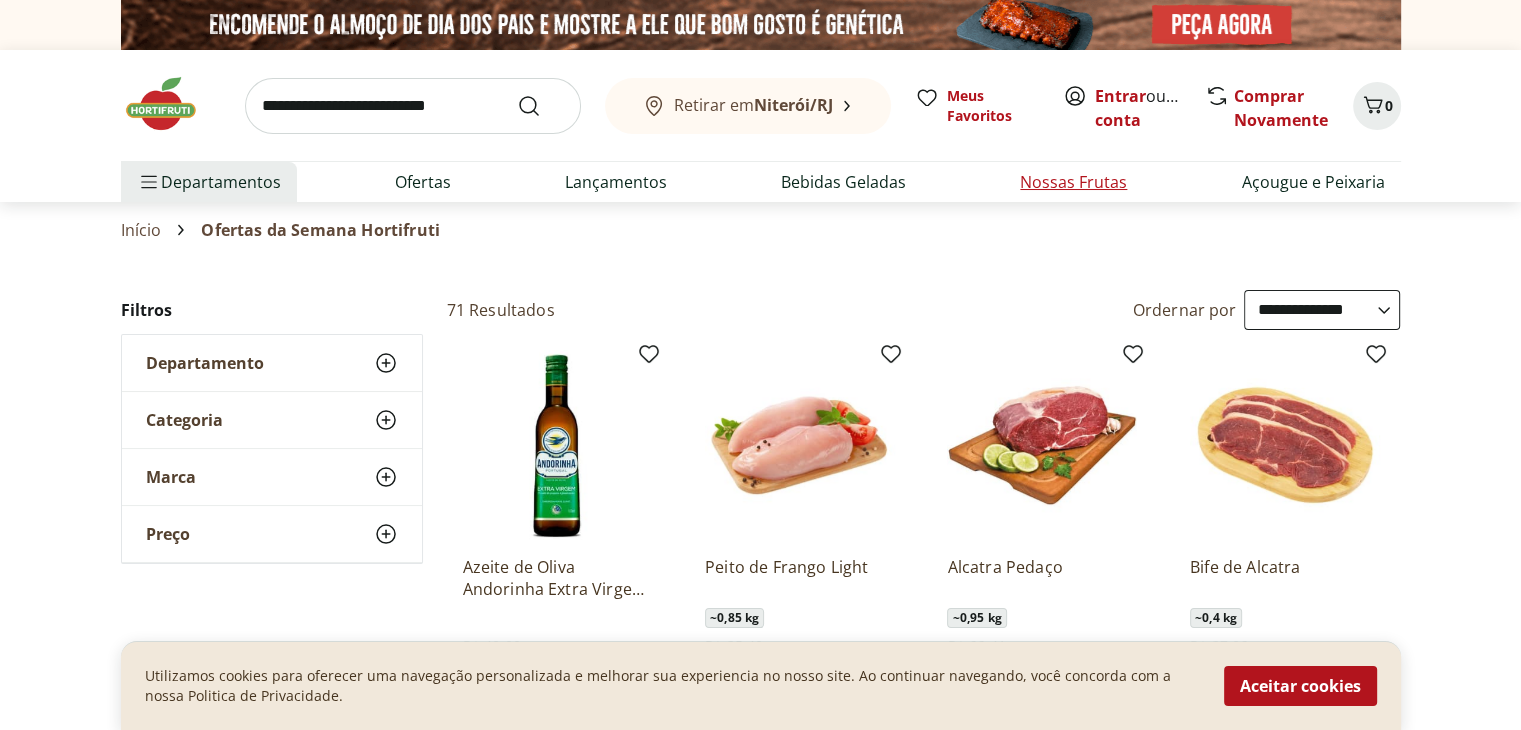 click on "Nossas Frutas" at bounding box center [1073, 182] 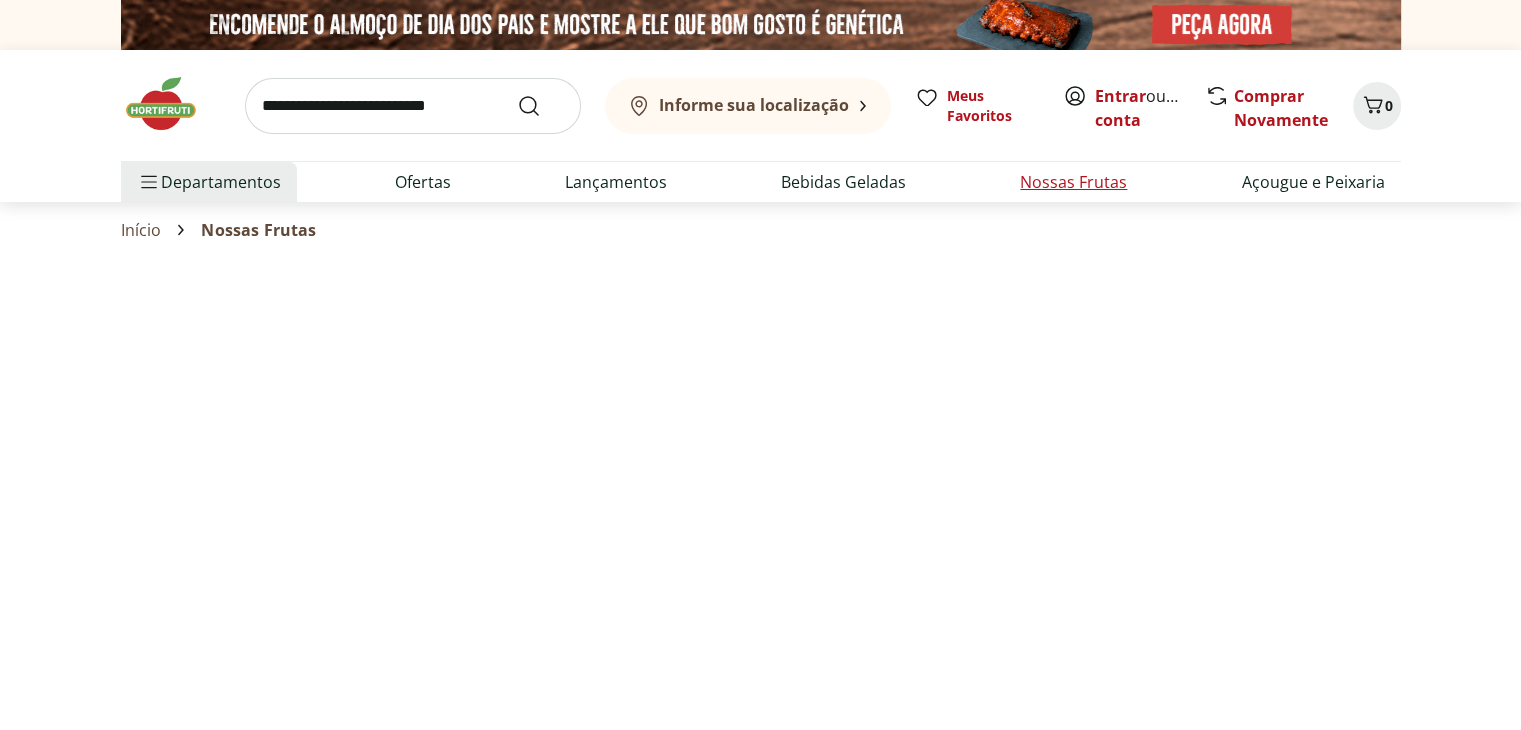 select on "**********" 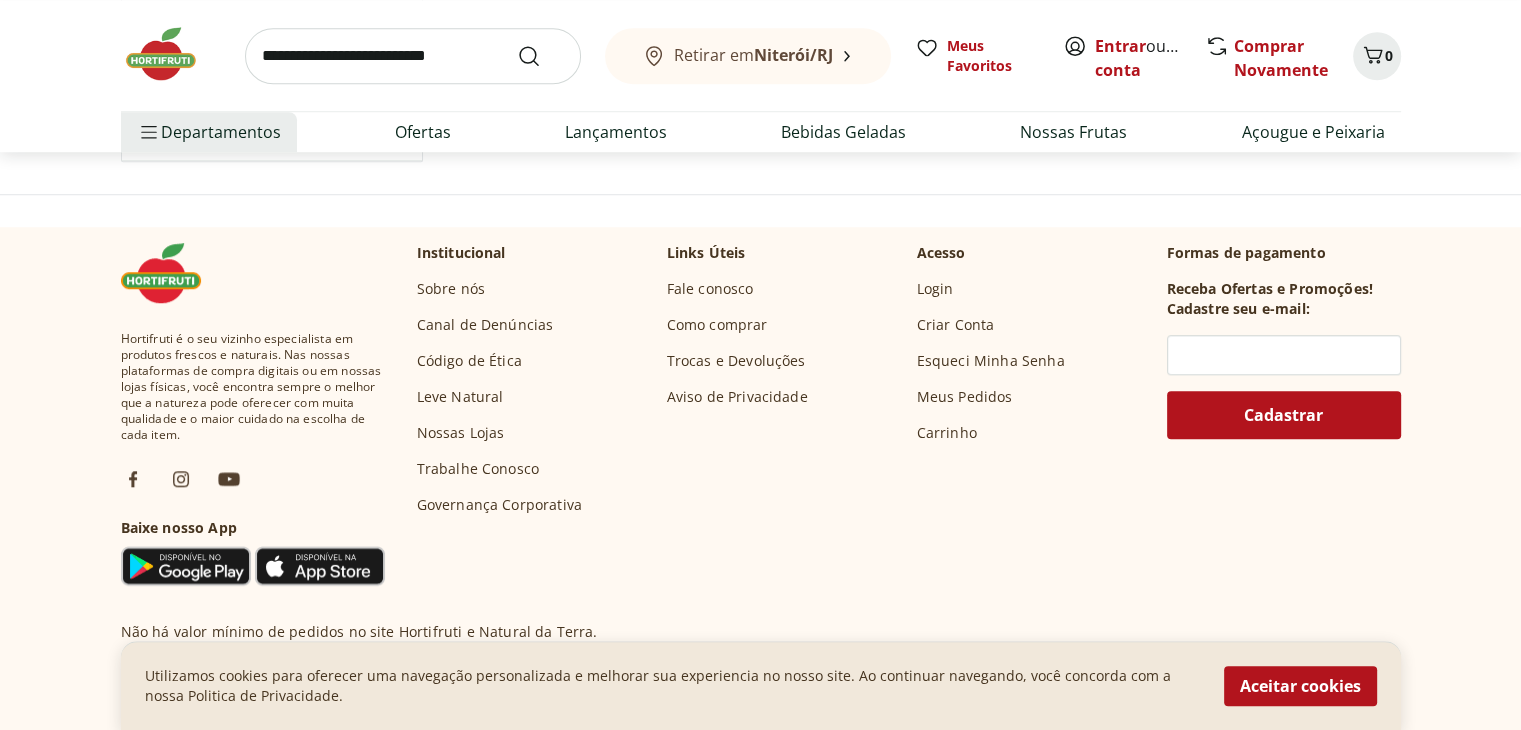 scroll, scrollTop: 1300, scrollLeft: 0, axis: vertical 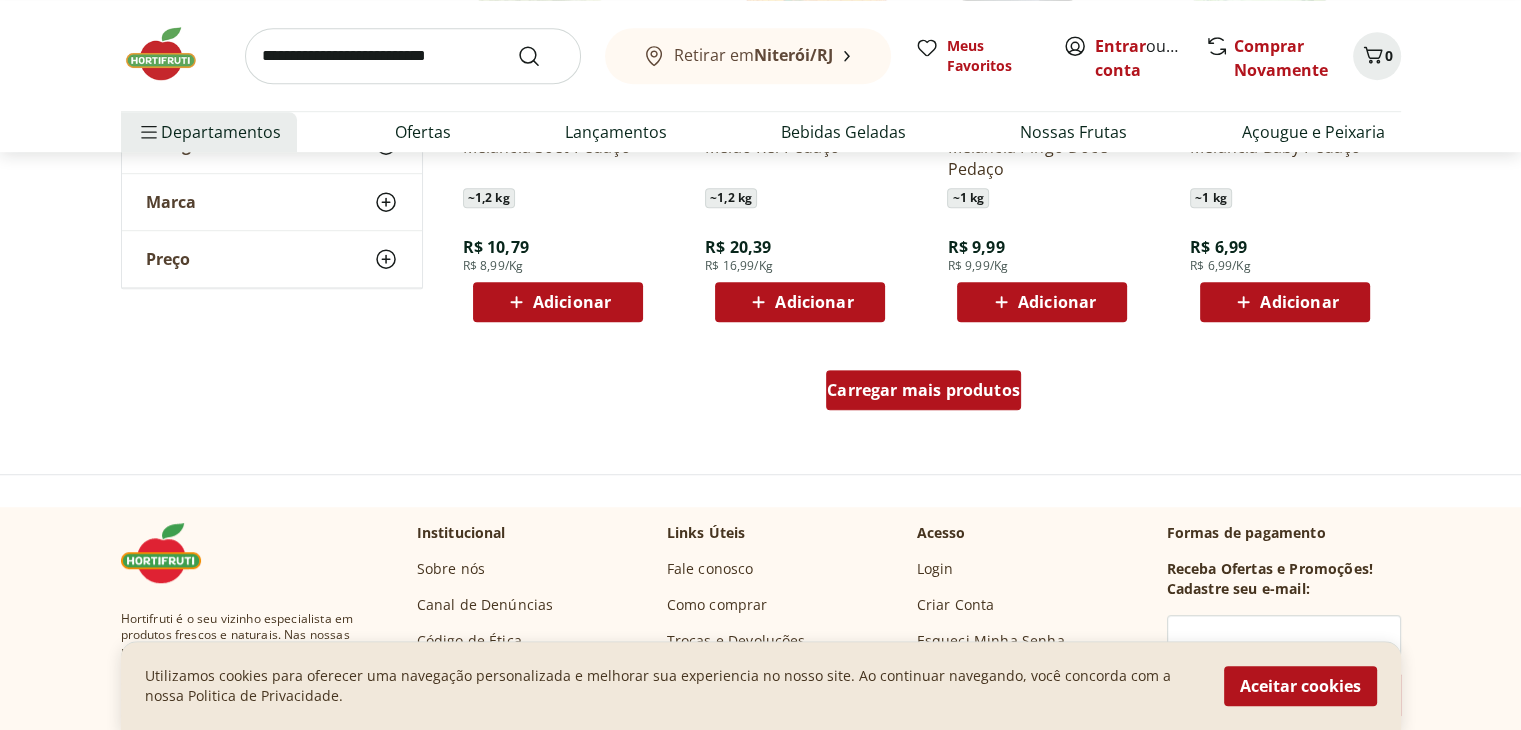 click on "Carregar mais produtos" at bounding box center (923, 390) 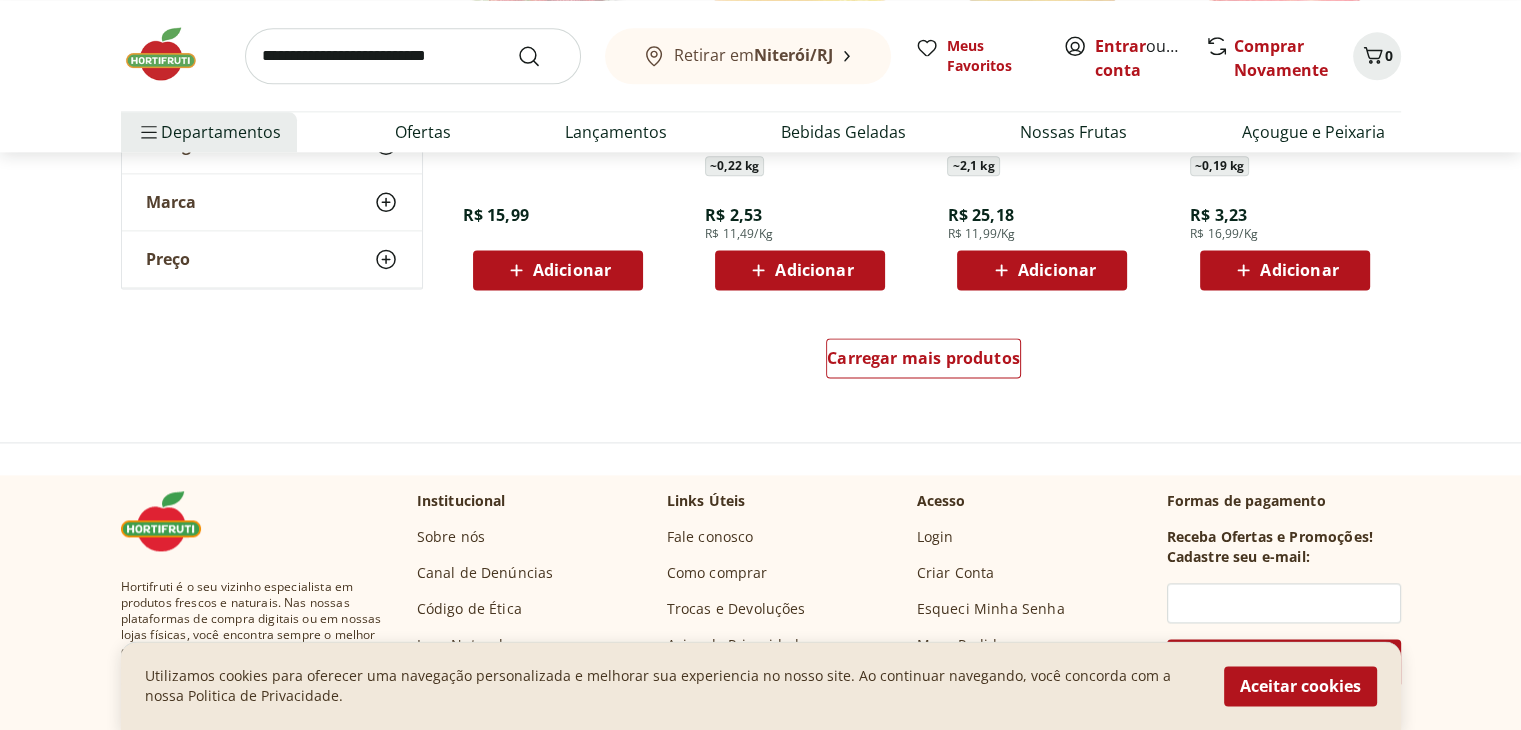 scroll, scrollTop: 2700, scrollLeft: 0, axis: vertical 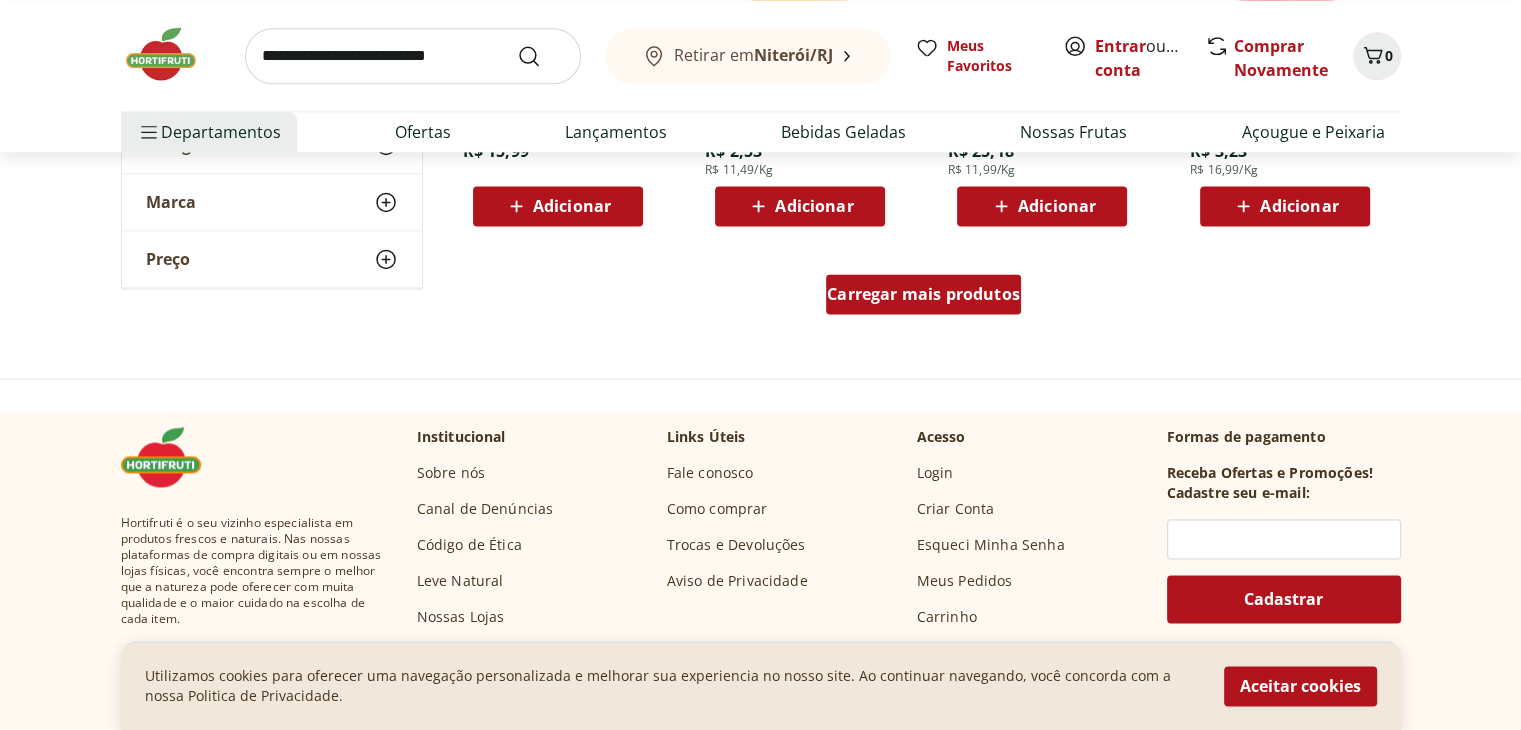 click on "Carregar mais produtos" at bounding box center [923, 294] 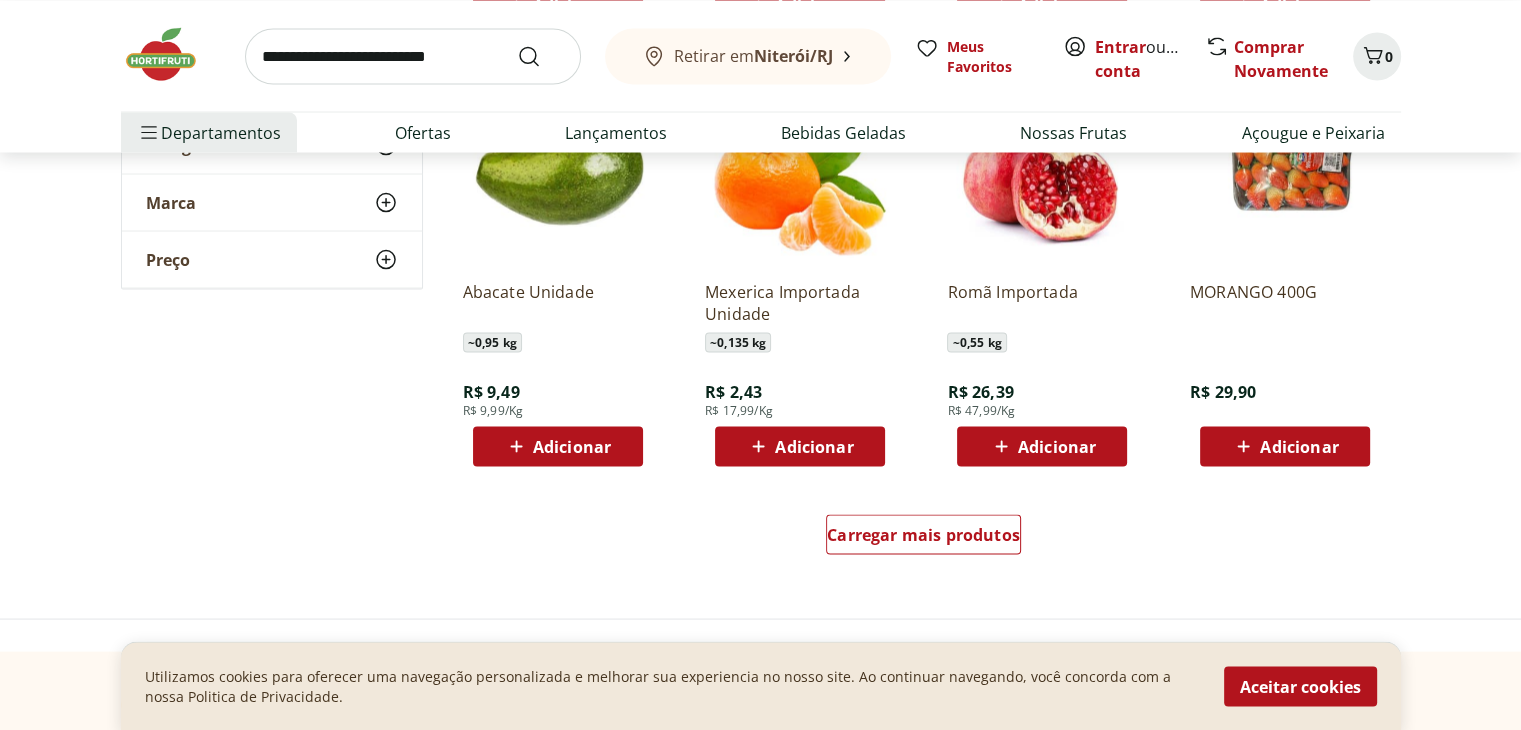 scroll, scrollTop: 3800, scrollLeft: 0, axis: vertical 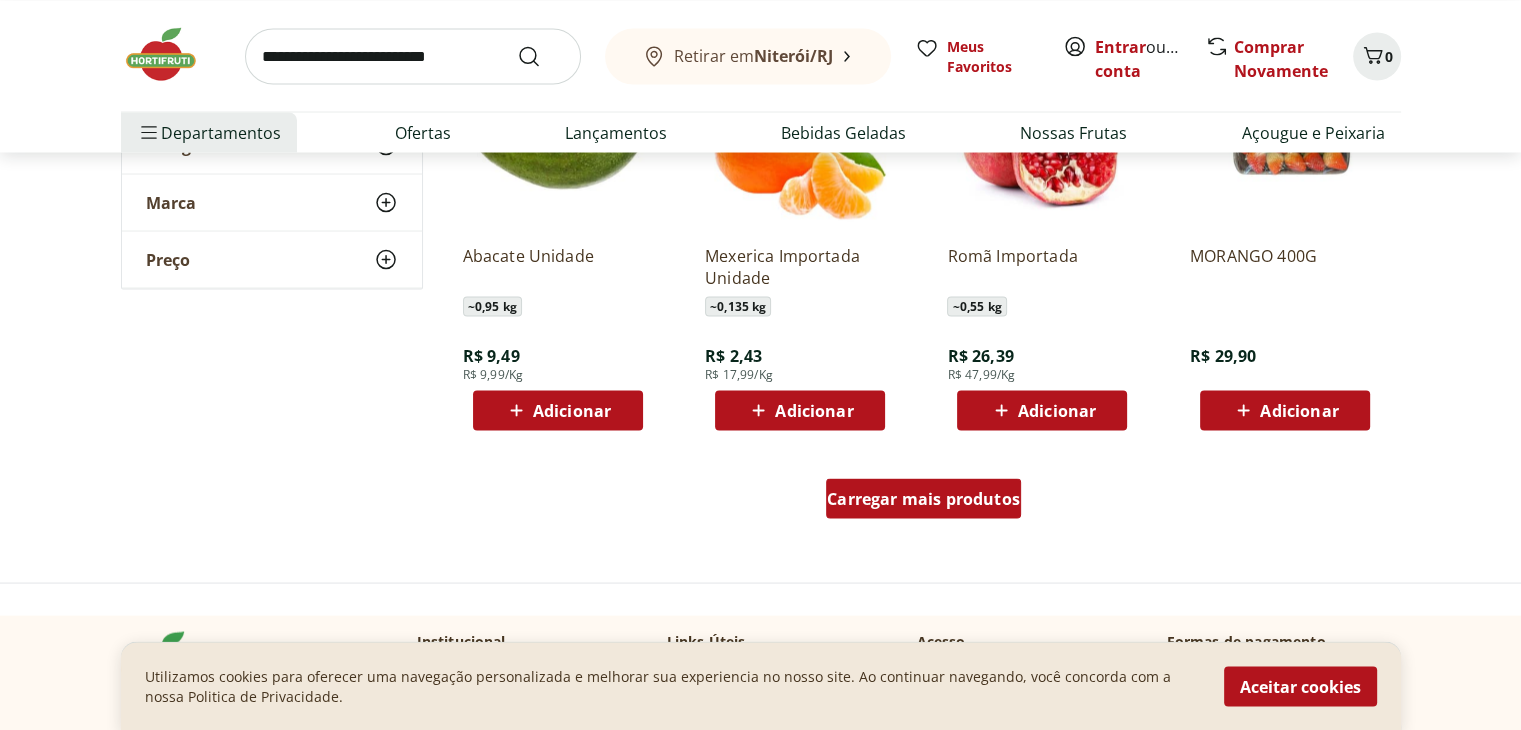 click on "Carregar mais produtos" at bounding box center [923, 498] 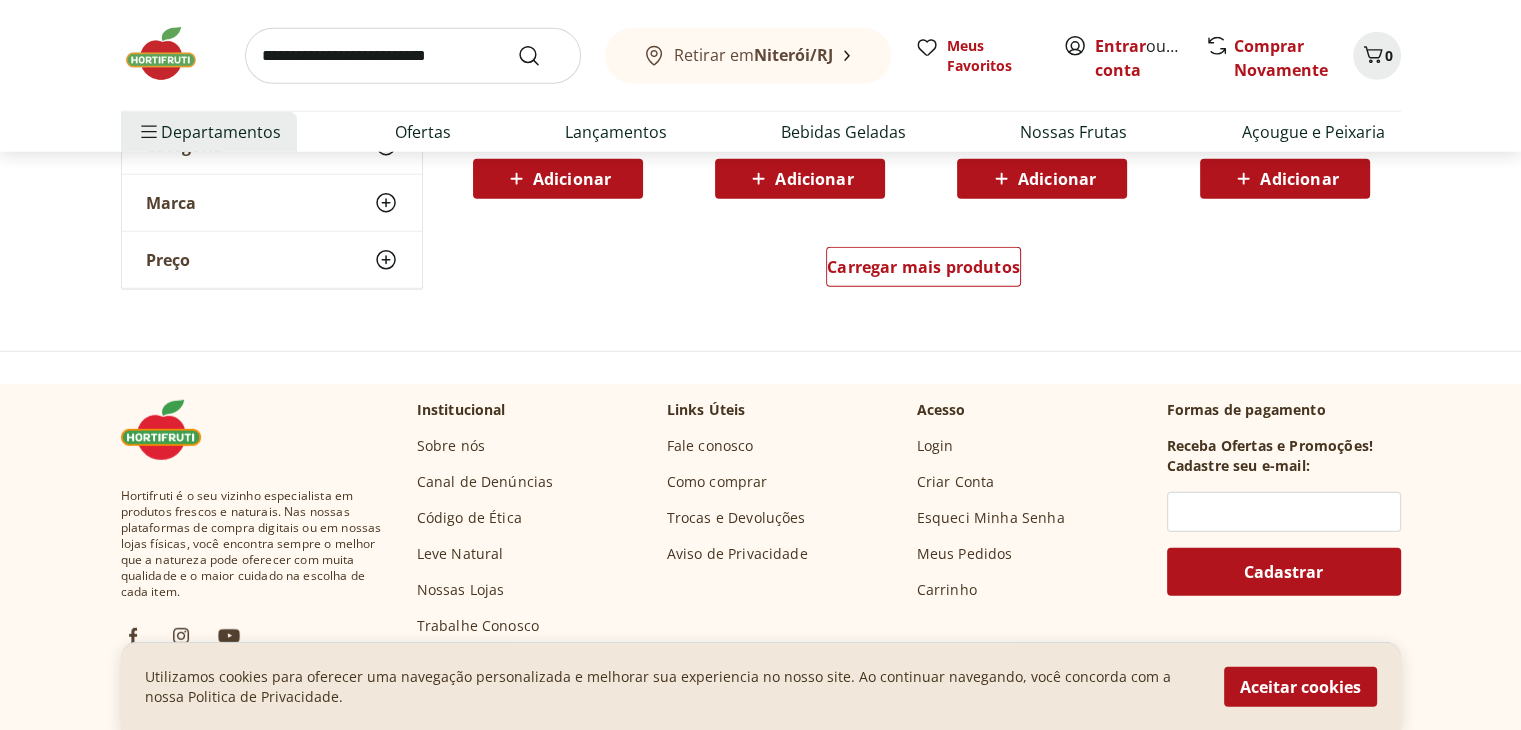 scroll, scrollTop: 5300, scrollLeft: 0, axis: vertical 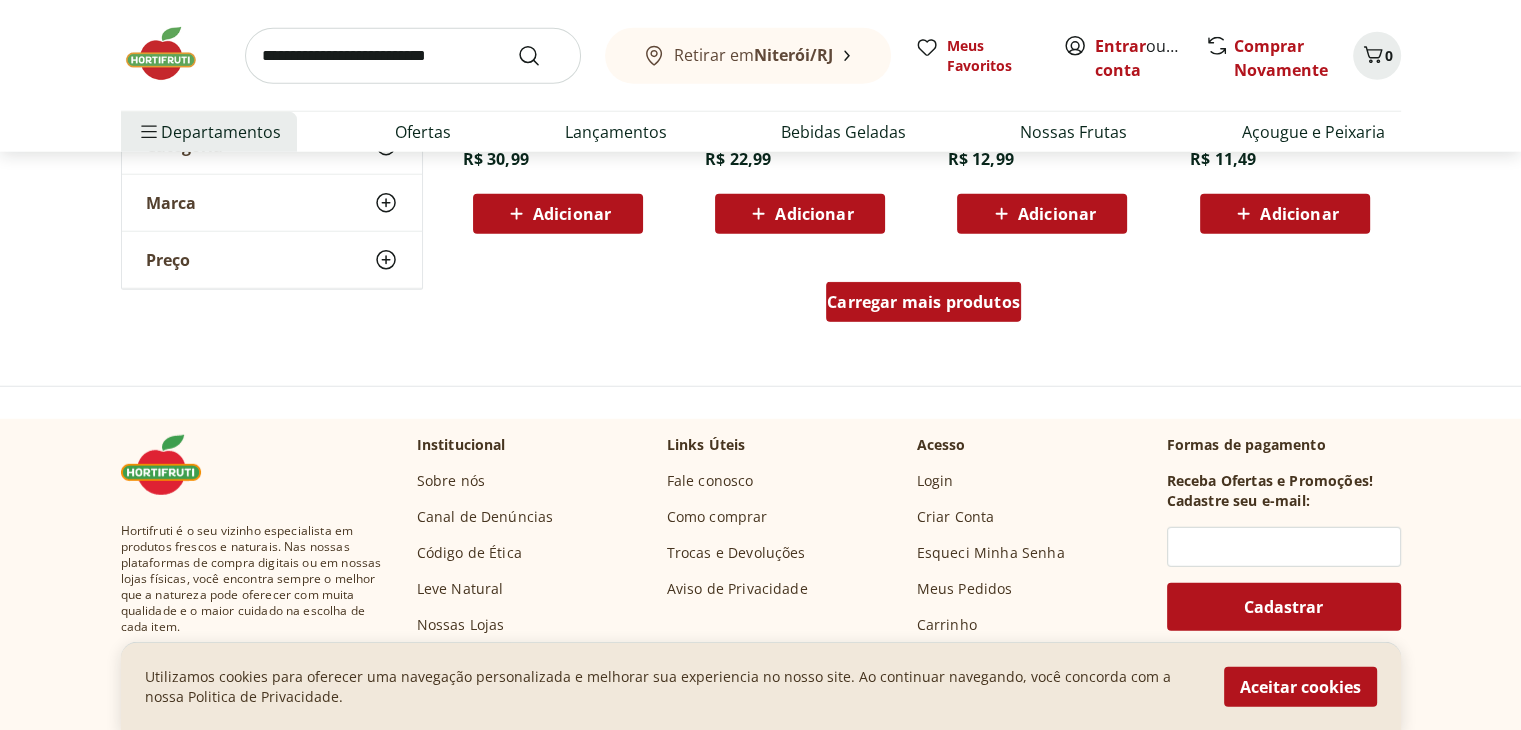 click on "Carregar mais produtos" at bounding box center (923, 302) 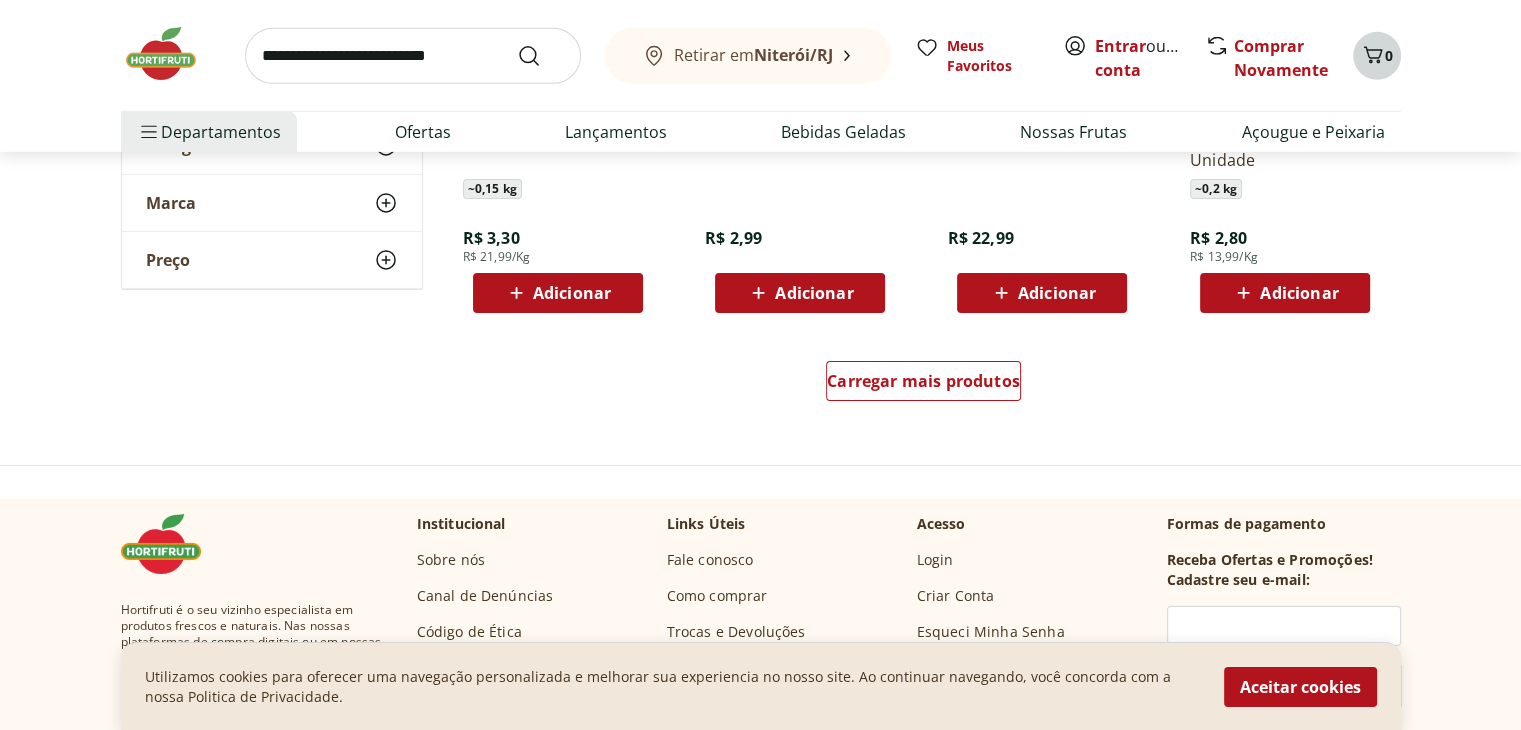 scroll, scrollTop: 6500, scrollLeft: 0, axis: vertical 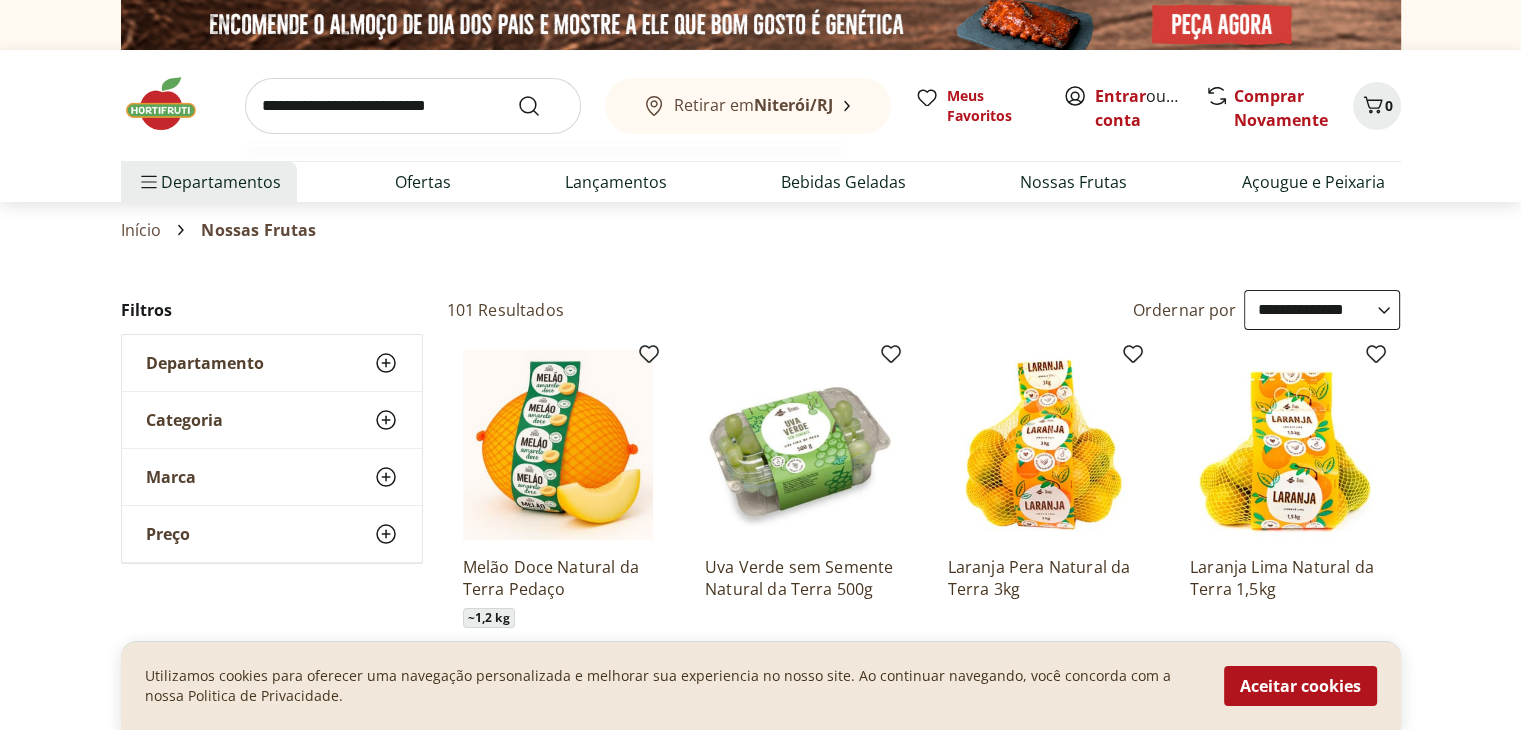 click at bounding box center (413, 106) 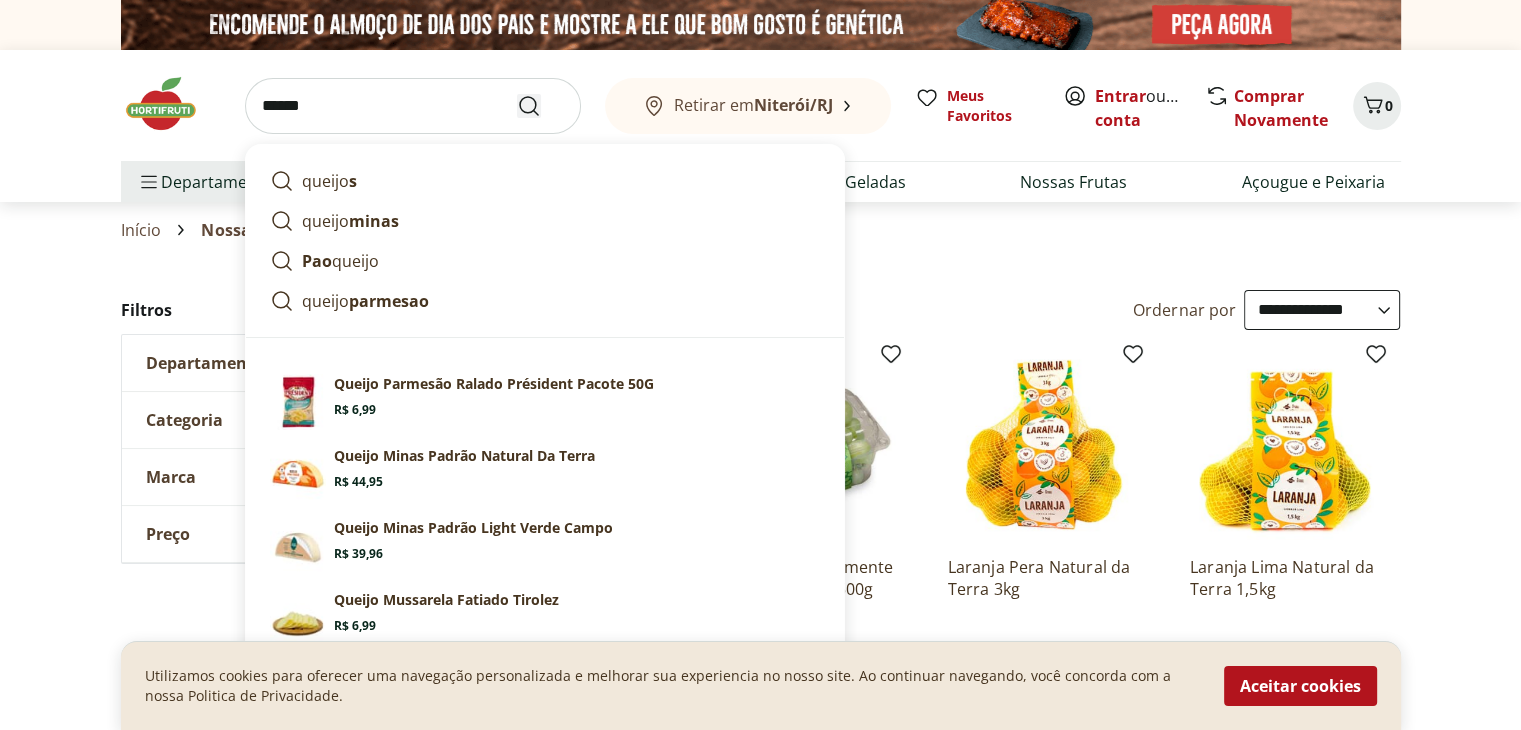 type on "******" 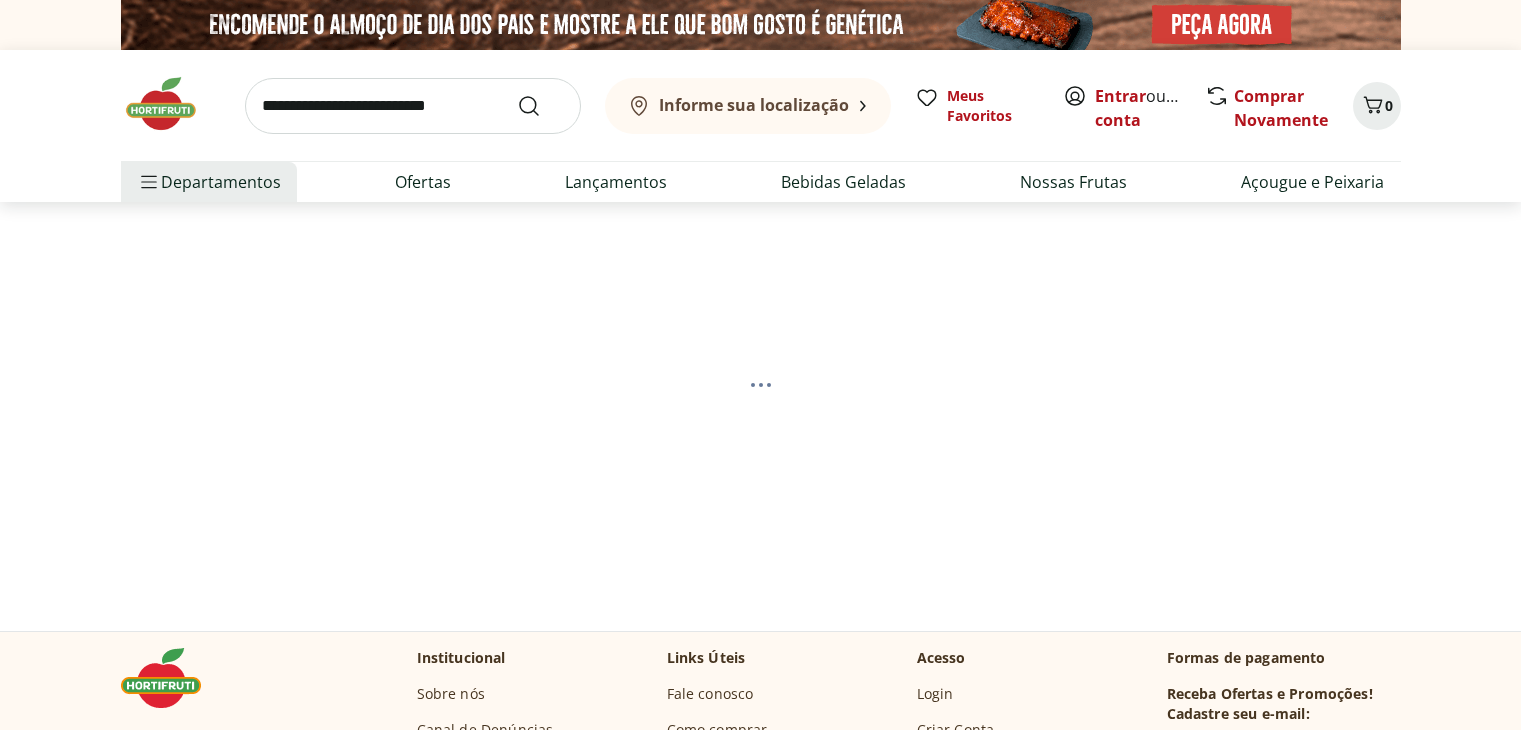 scroll, scrollTop: 0, scrollLeft: 0, axis: both 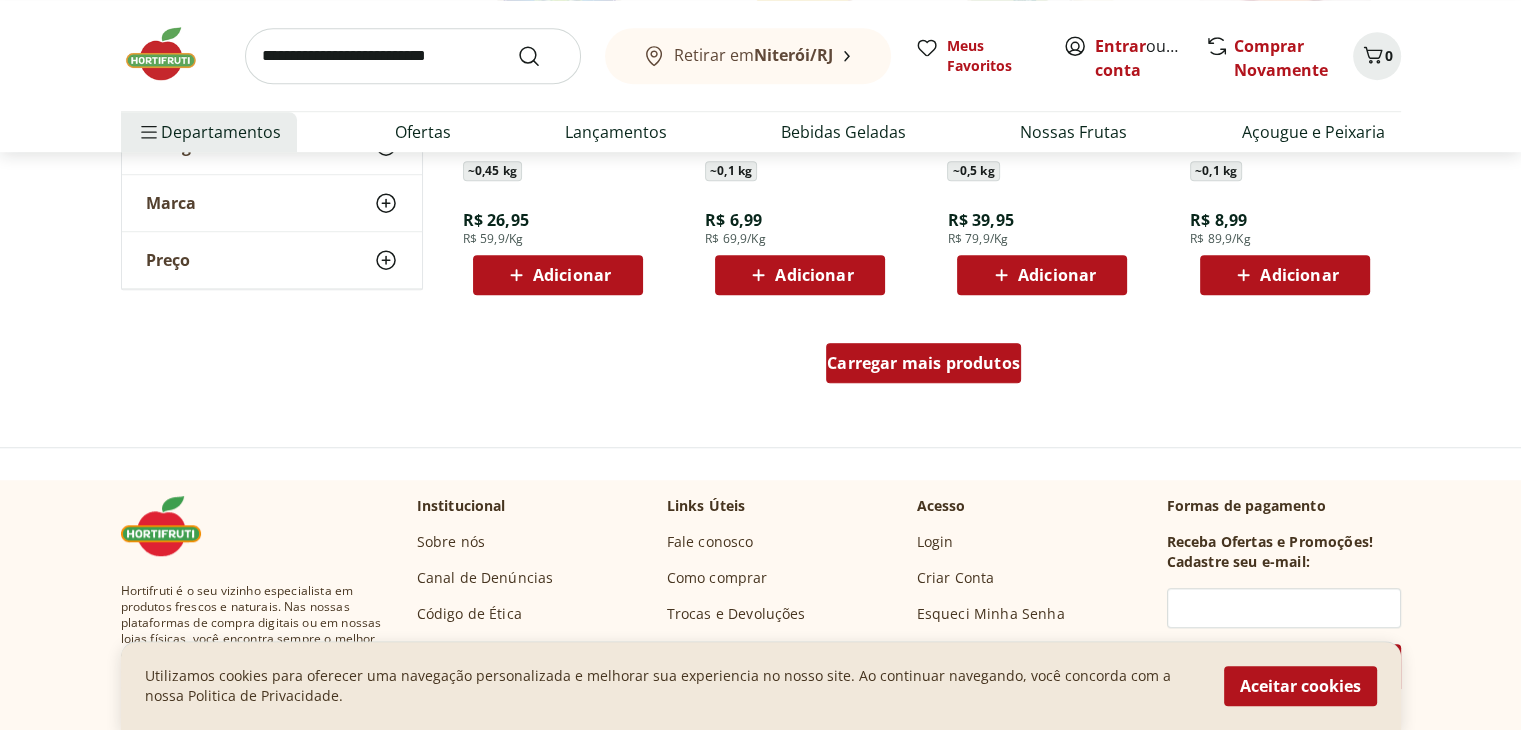 click on "Carregar mais produtos" at bounding box center (923, 363) 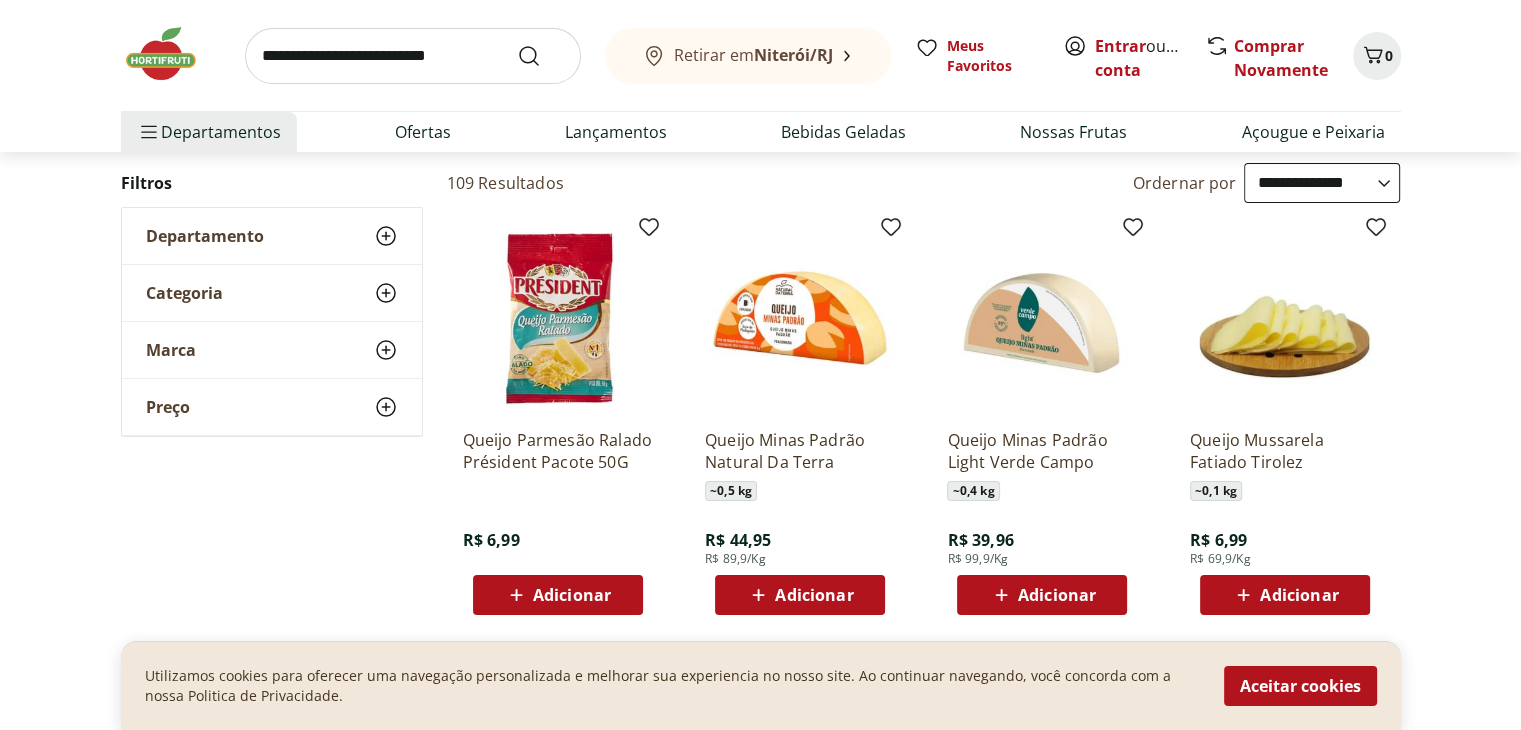 scroll, scrollTop: 100, scrollLeft: 0, axis: vertical 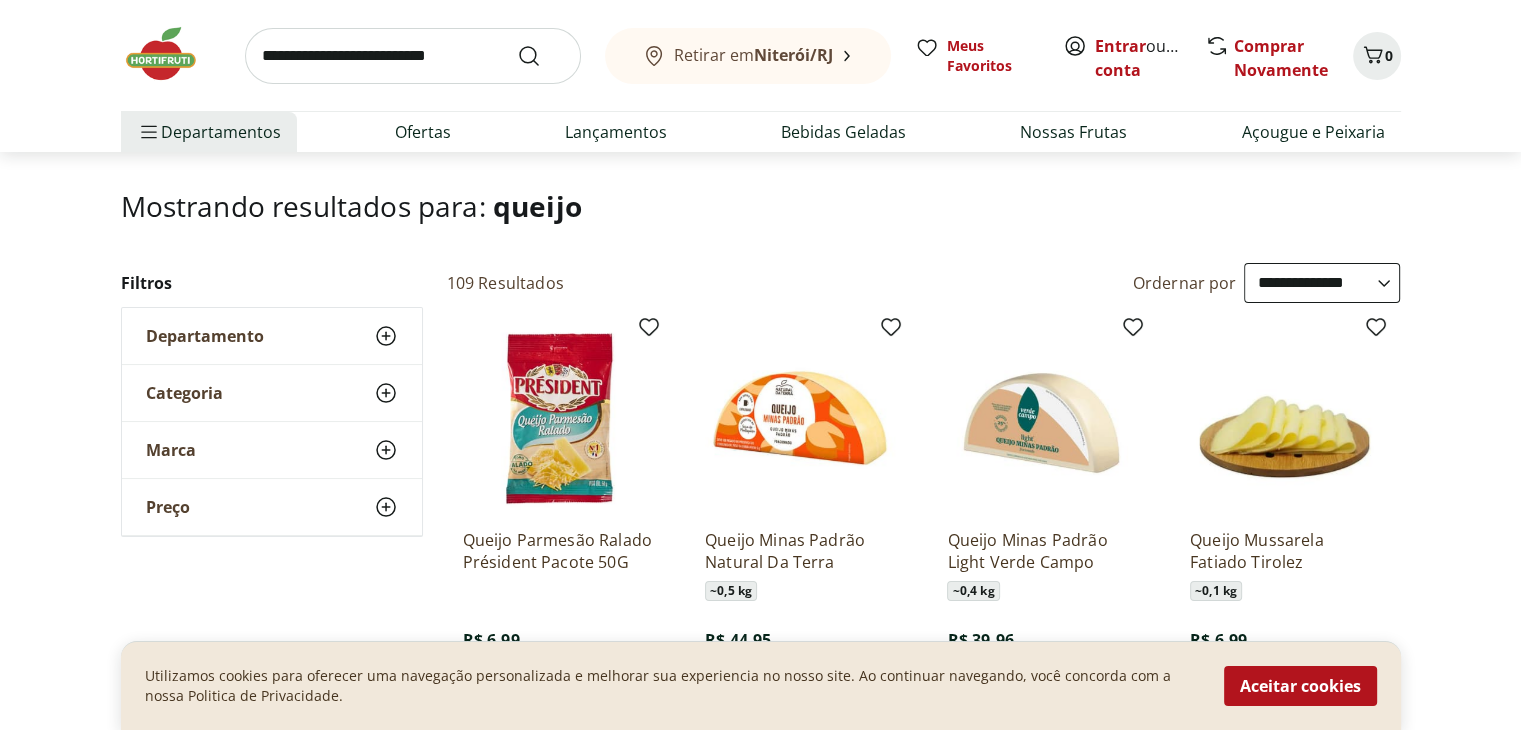 click on "Preço" at bounding box center (272, 507) 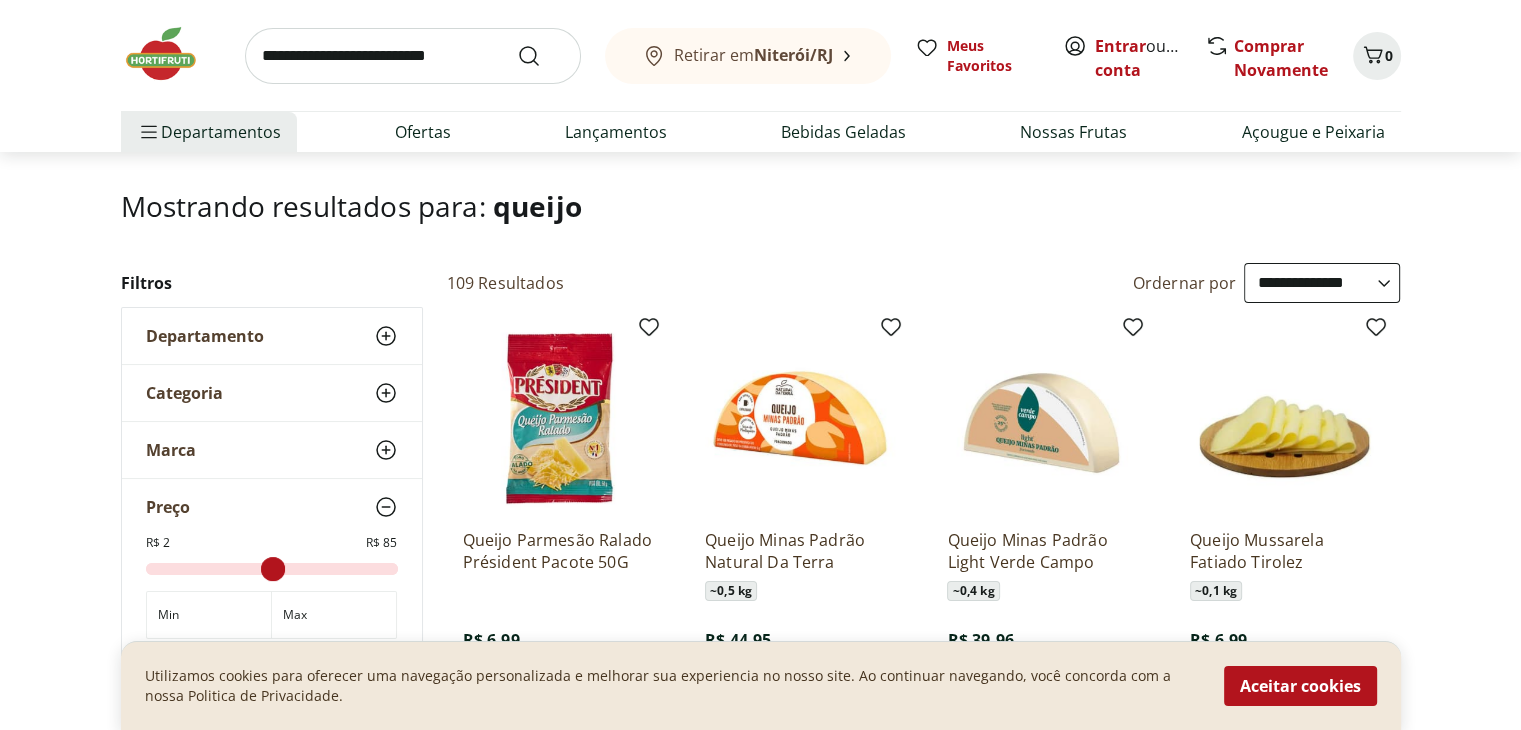 click on "**********" at bounding box center [1322, 283] 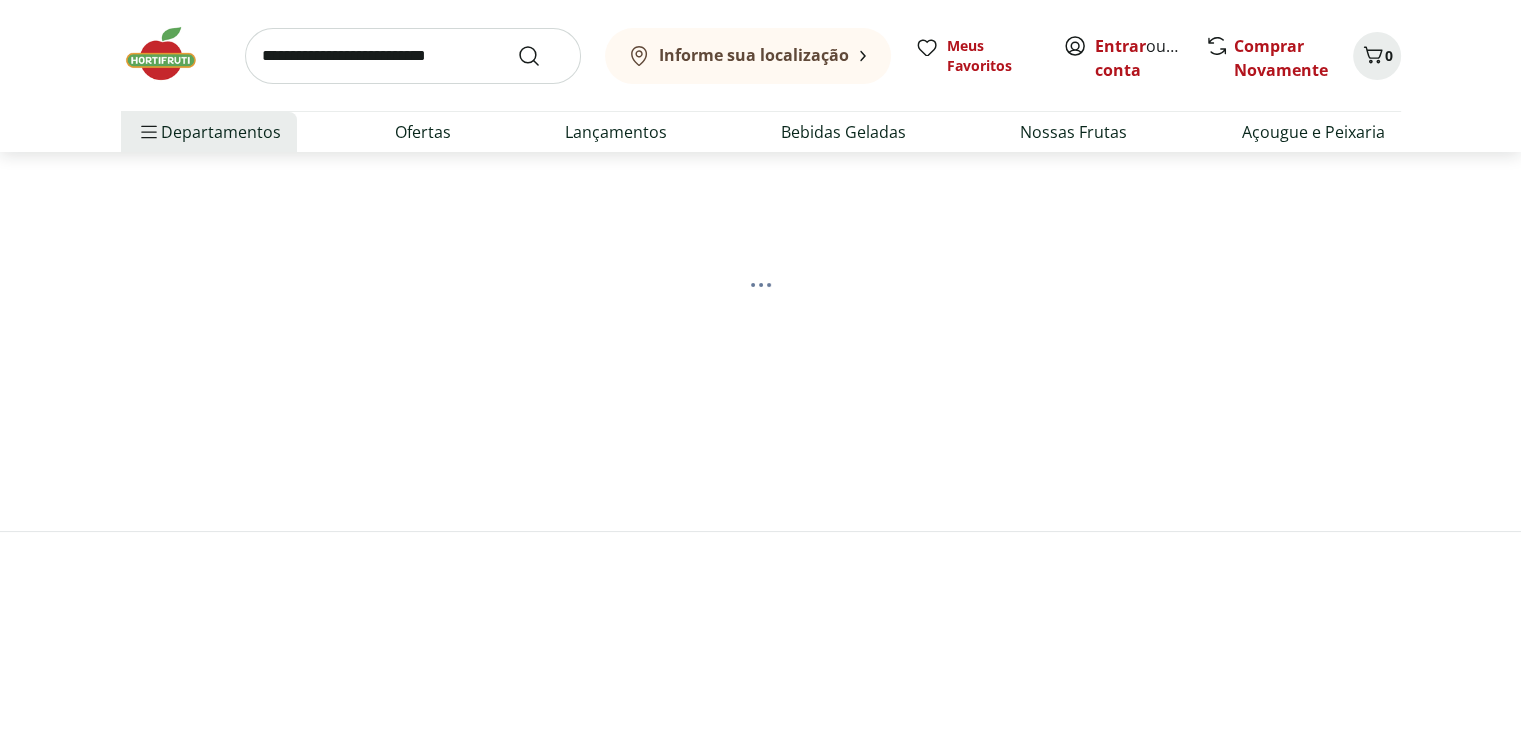 scroll, scrollTop: 0, scrollLeft: 0, axis: both 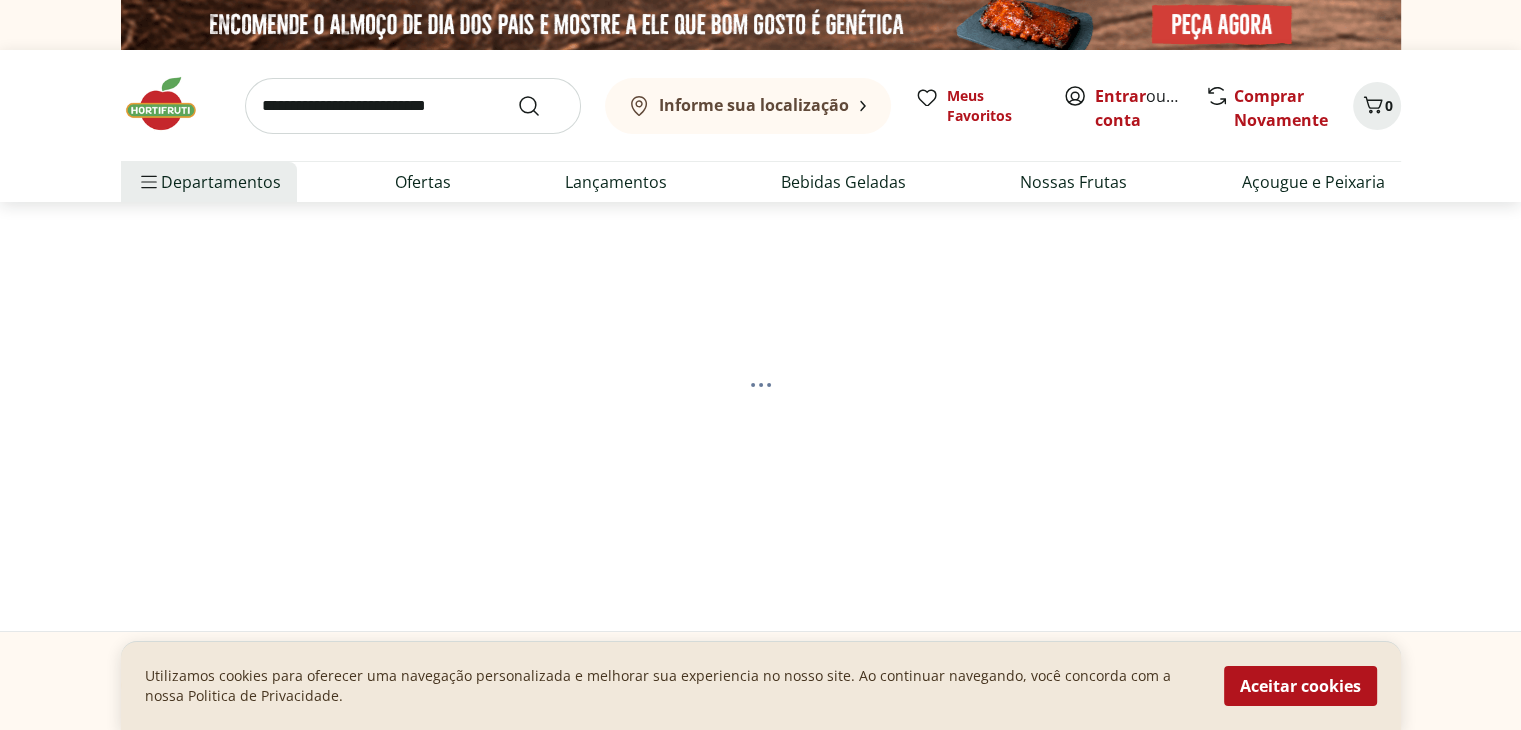 select on "*********" 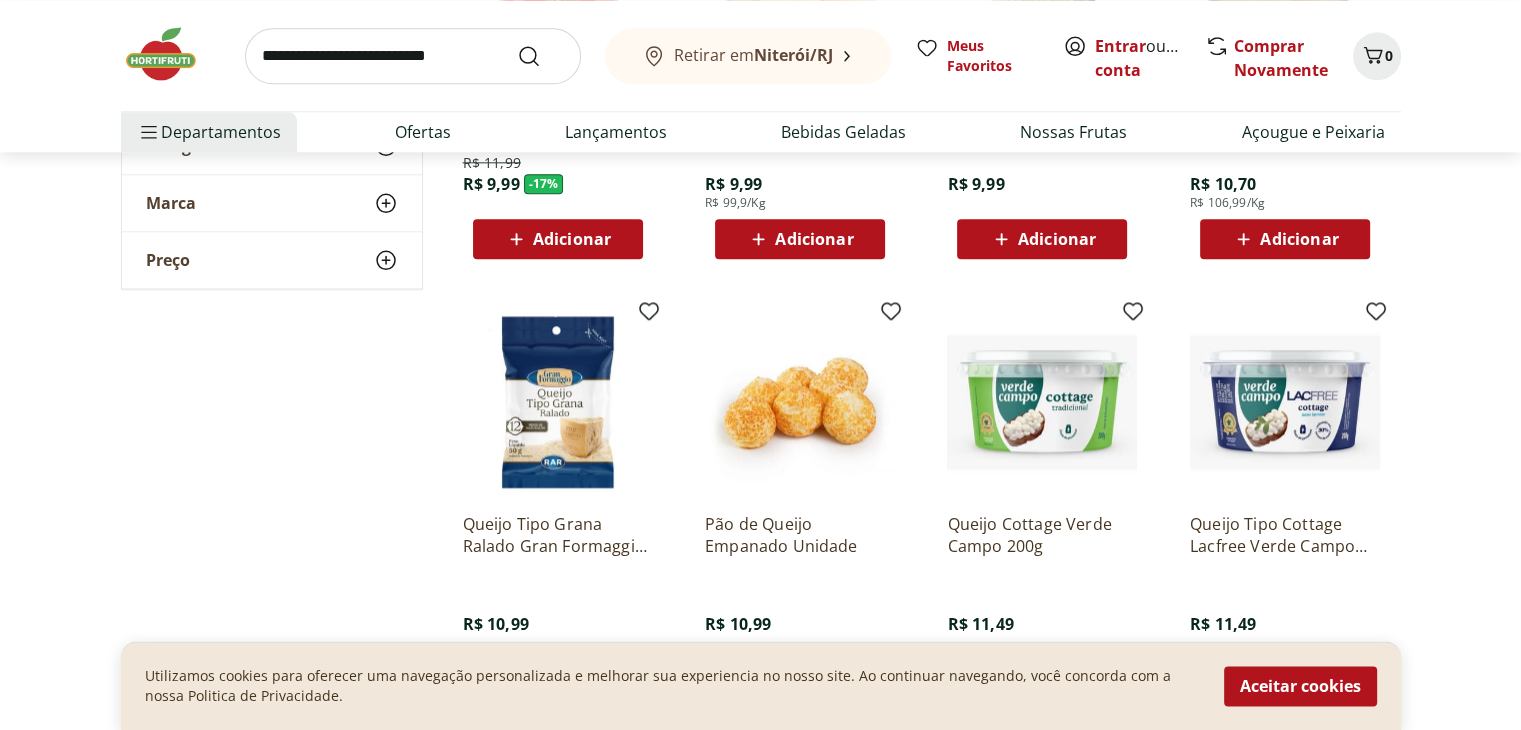 scroll, scrollTop: 2400, scrollLeft: 0, axis: vertical 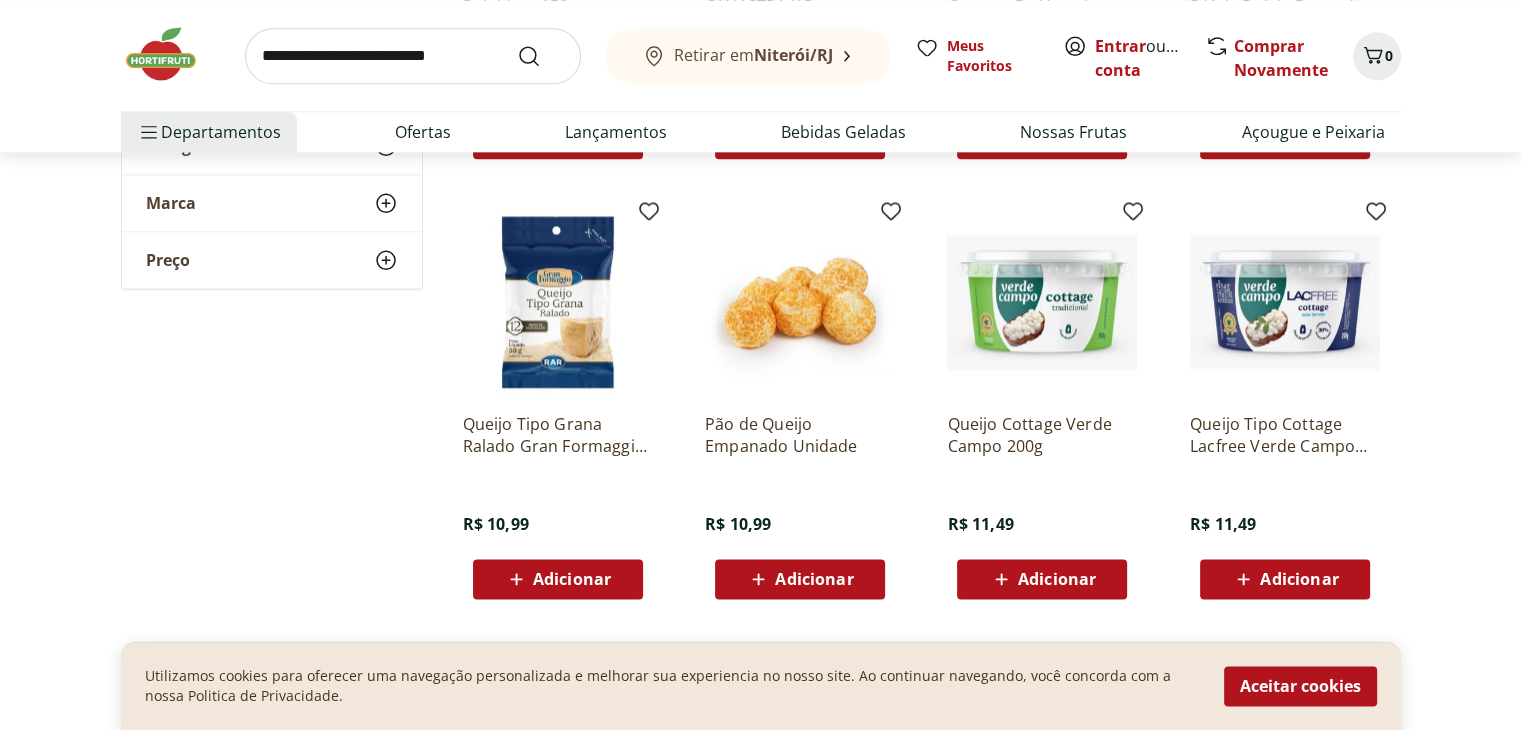 click at bounding box center [413, 56] 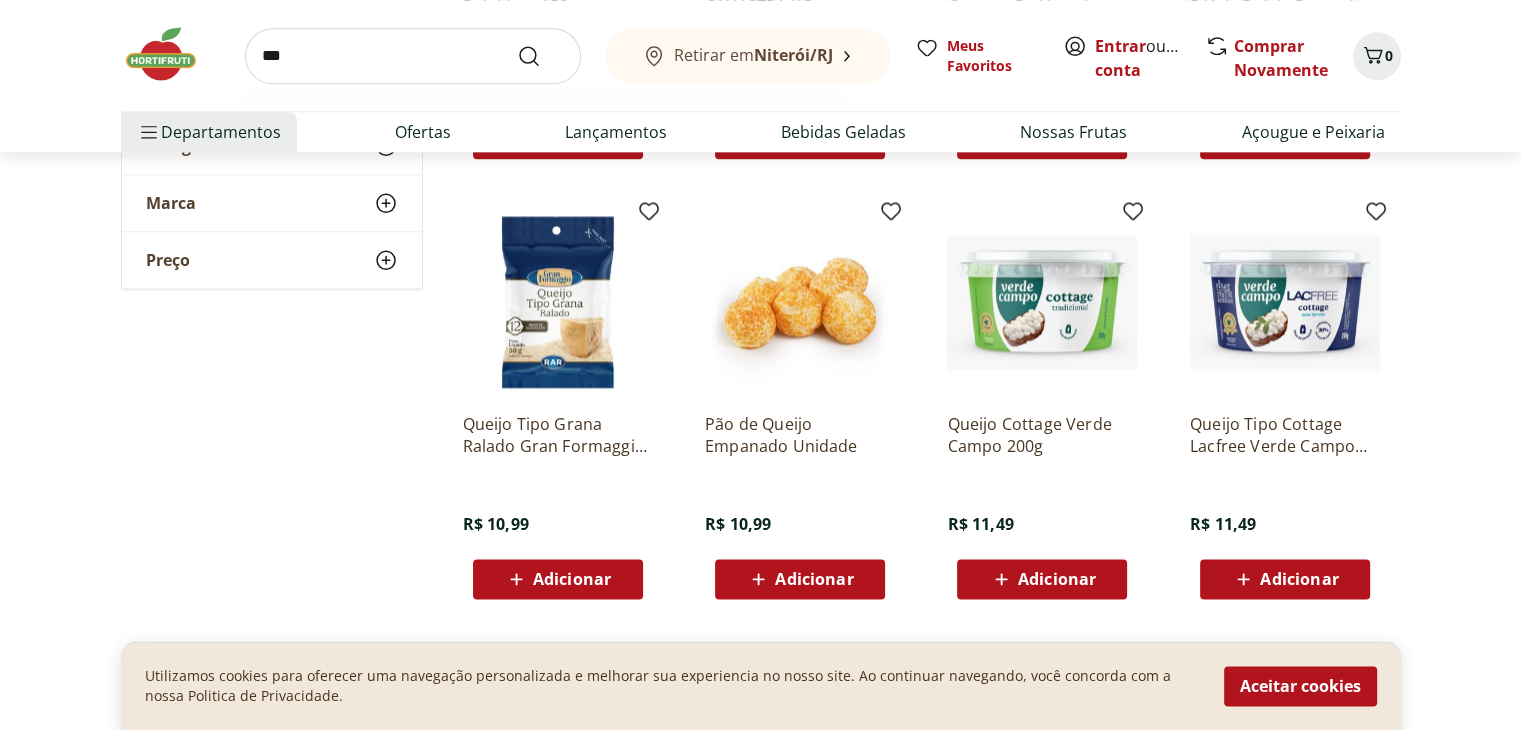 type on "***" 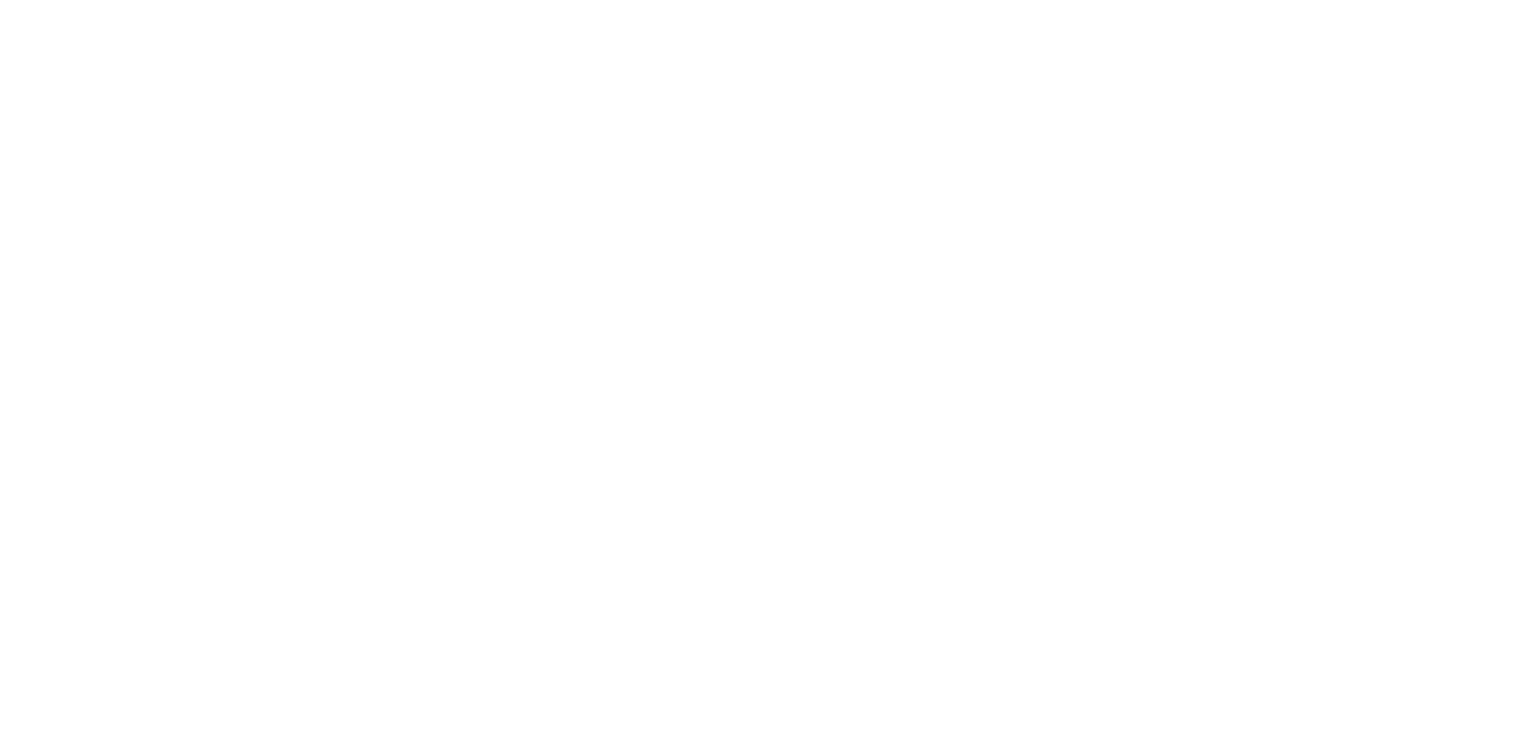 scroll, scrollTop: 0, scrollLeft: 0, axis: both 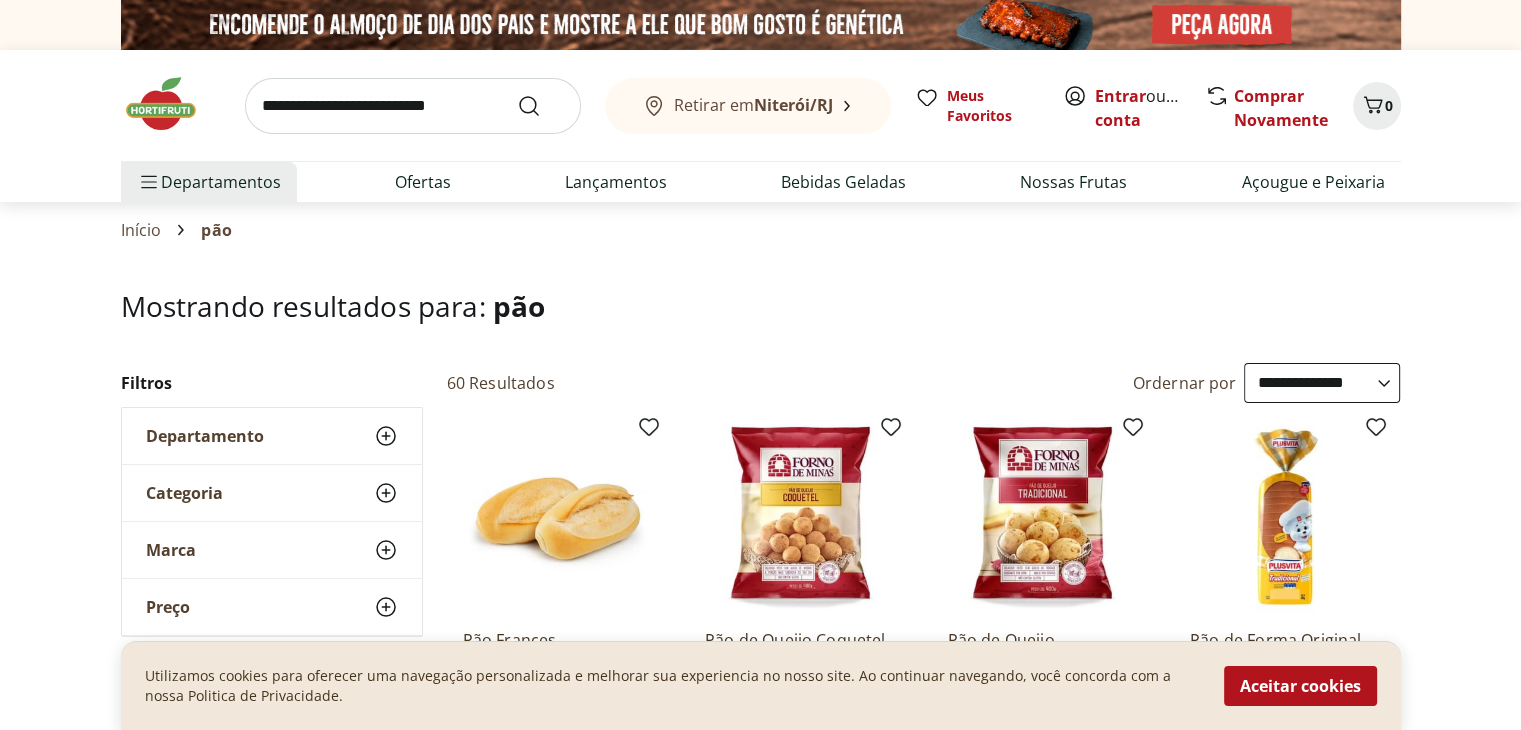 click on "**********" at bounding box center [1322, 383] 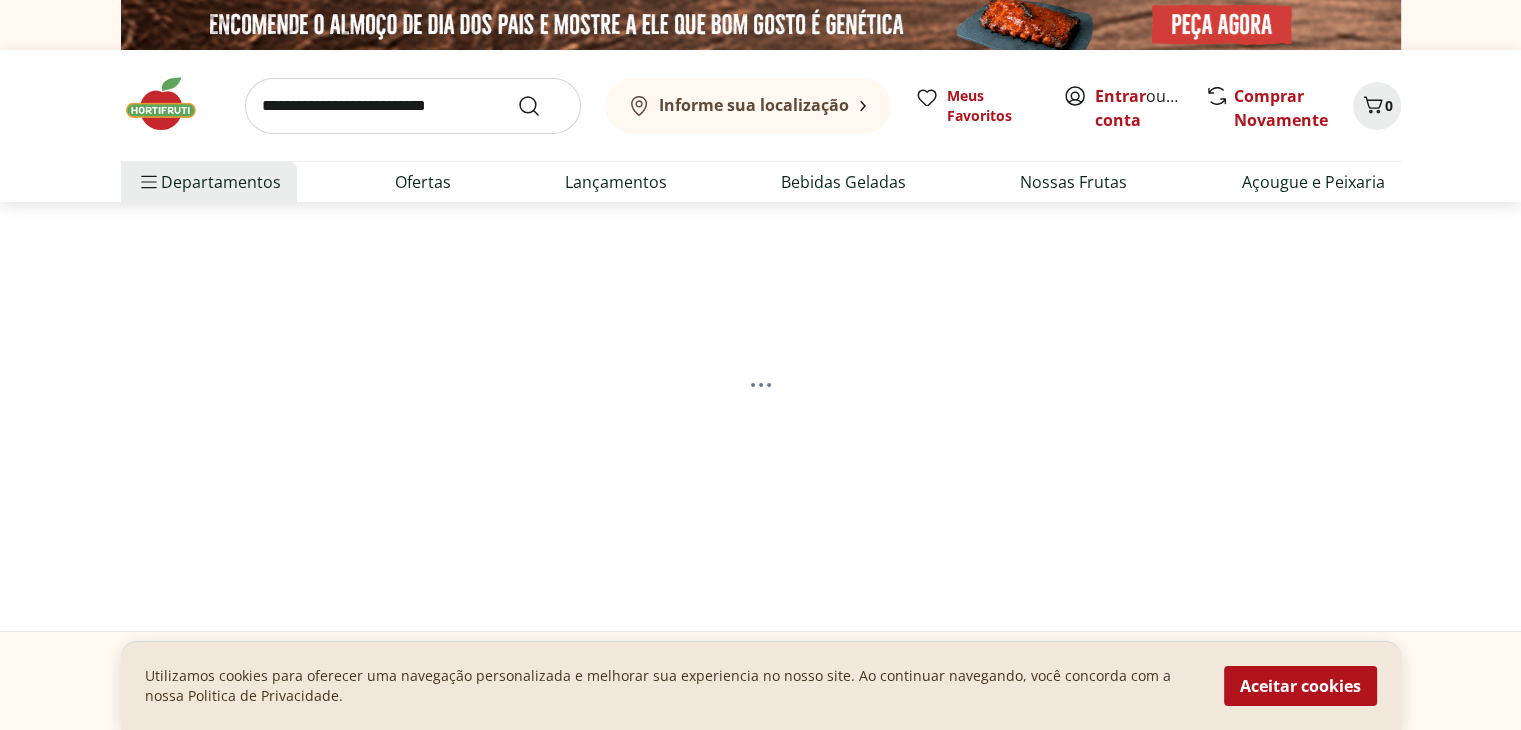 select on "*********" 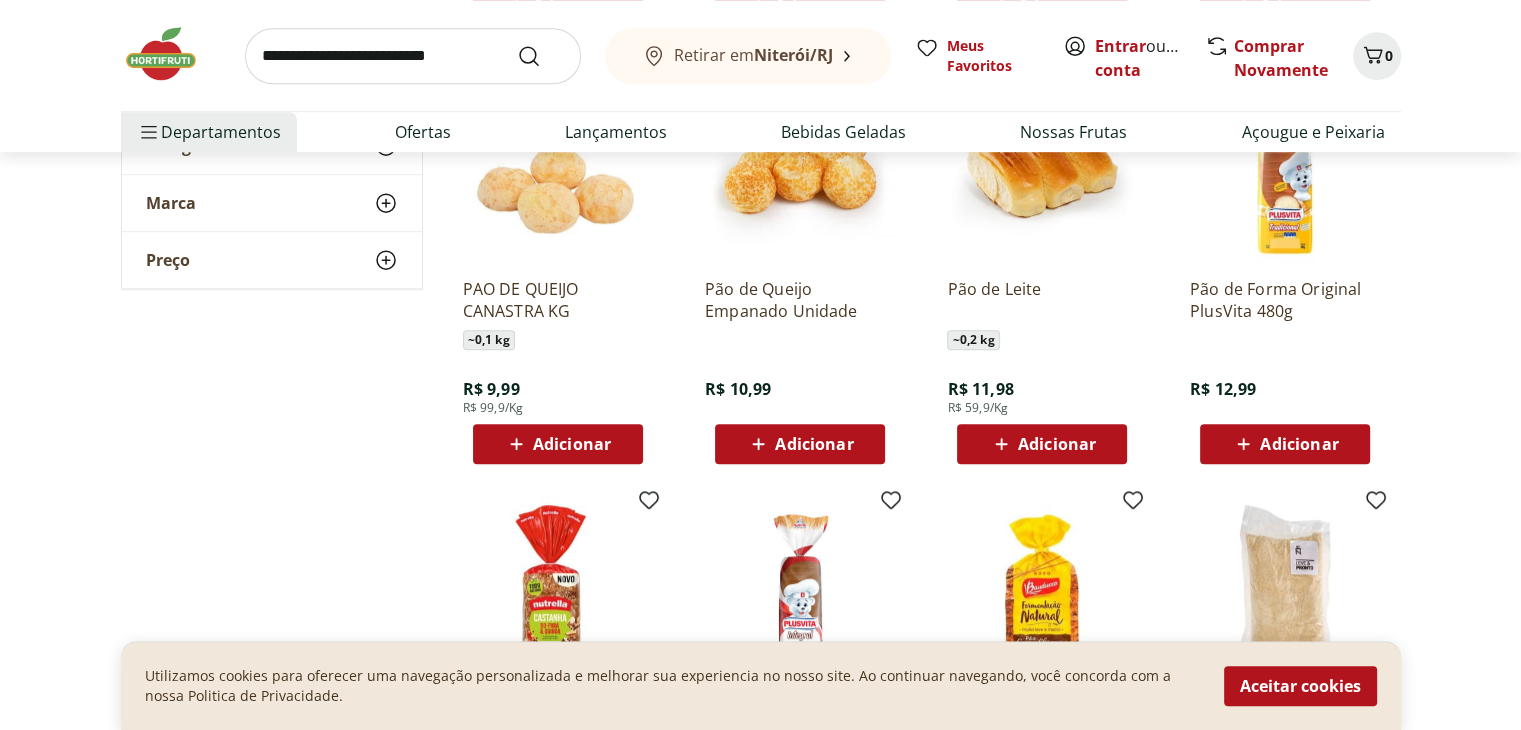 scroll, scrollTop: 1300, scrollLeft: 0, axis: vertical 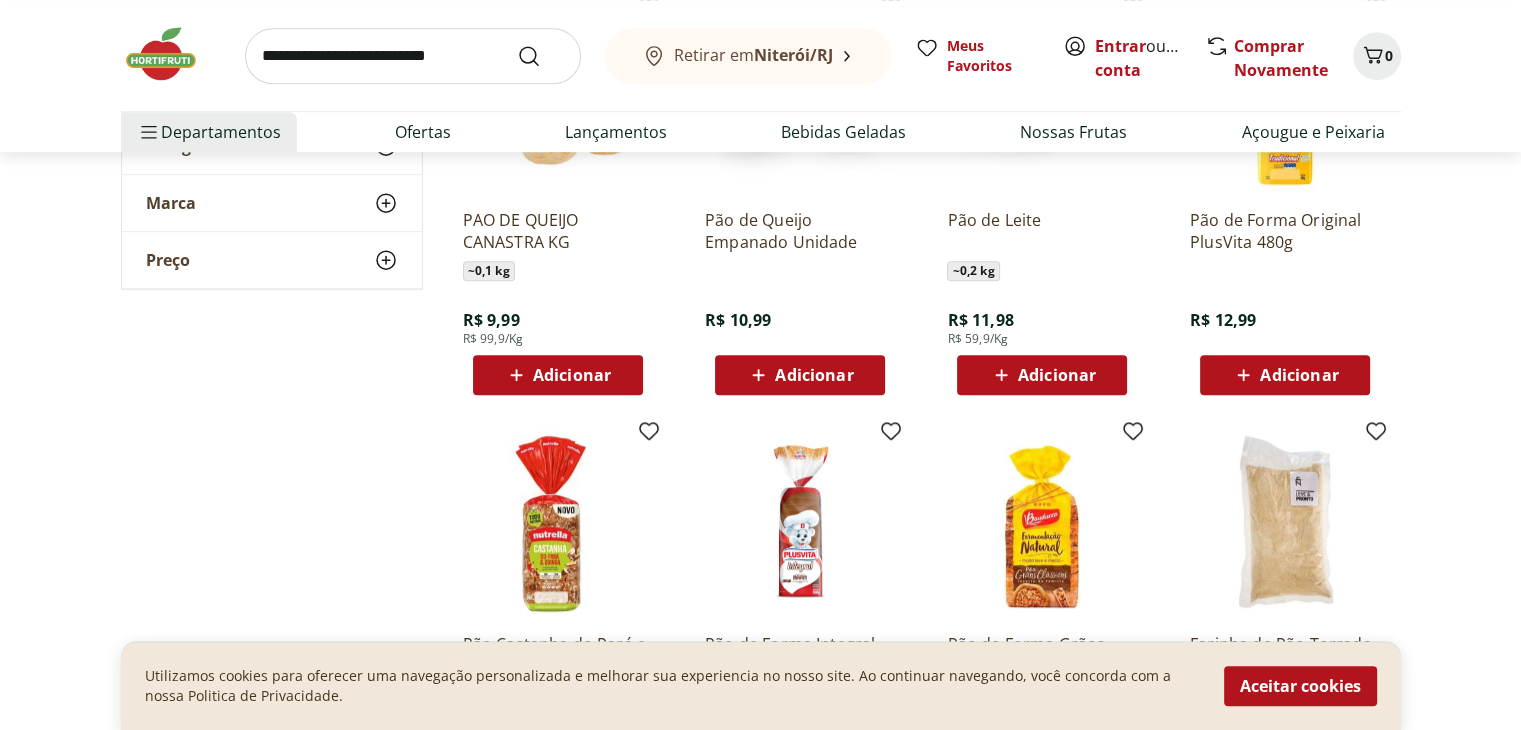 click at bounding box center [171, 54] 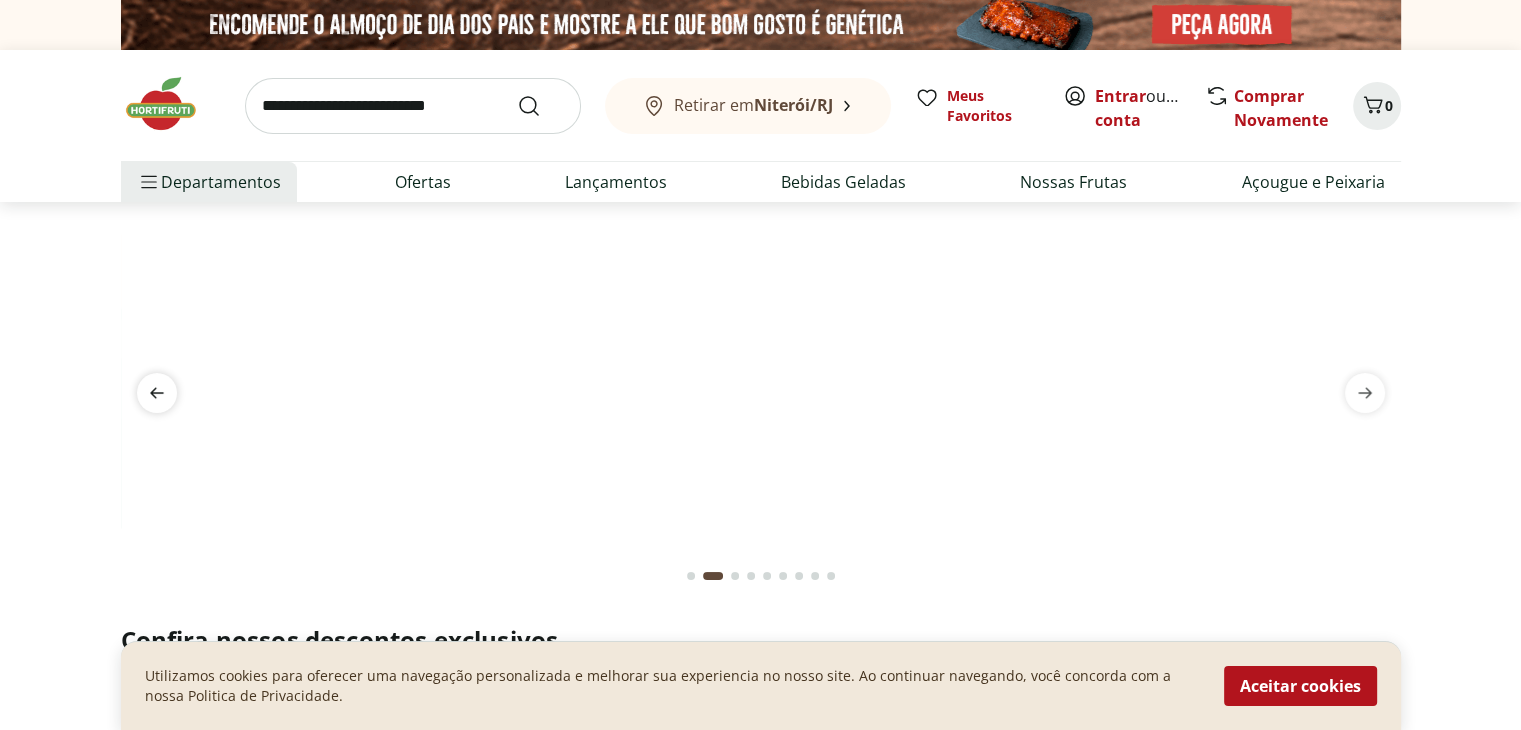 click 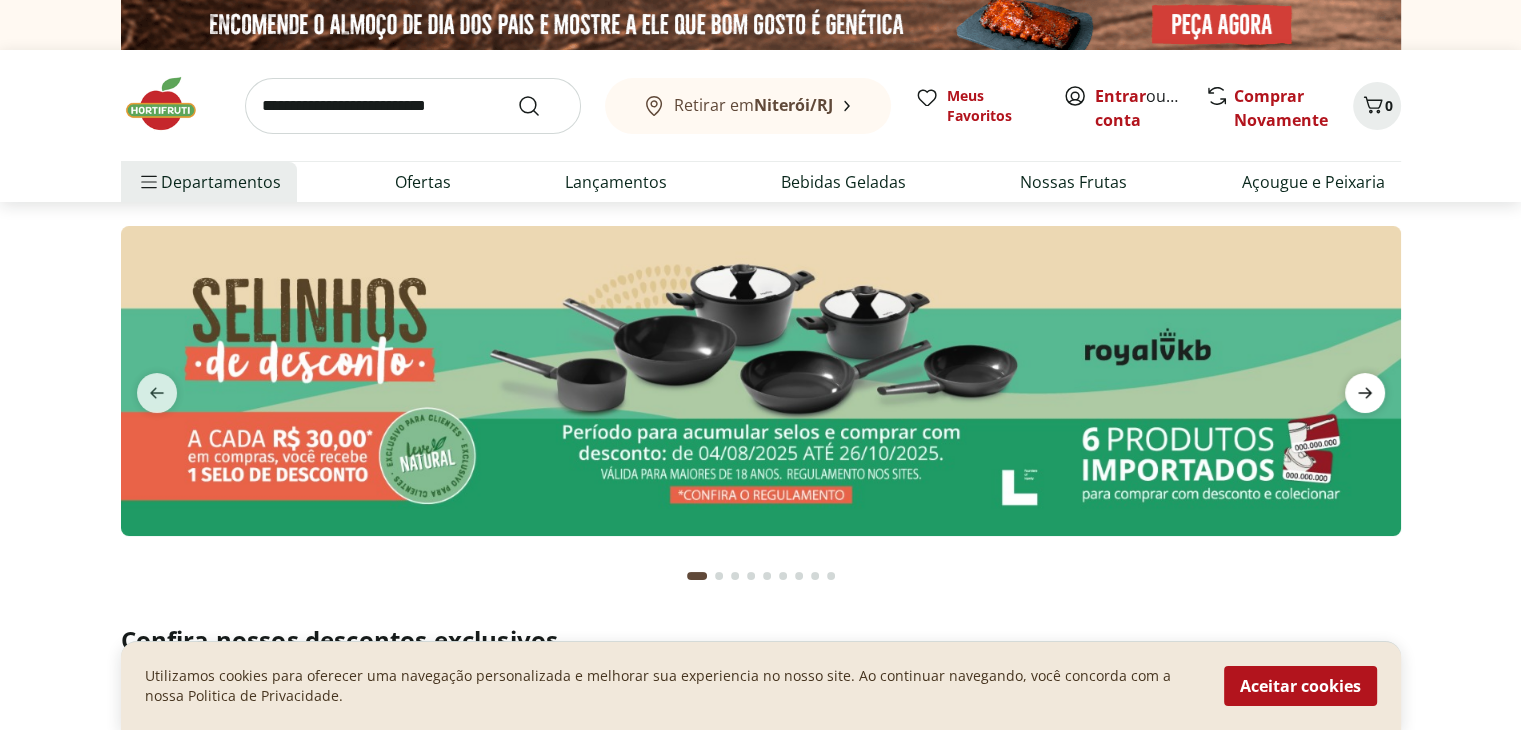 click 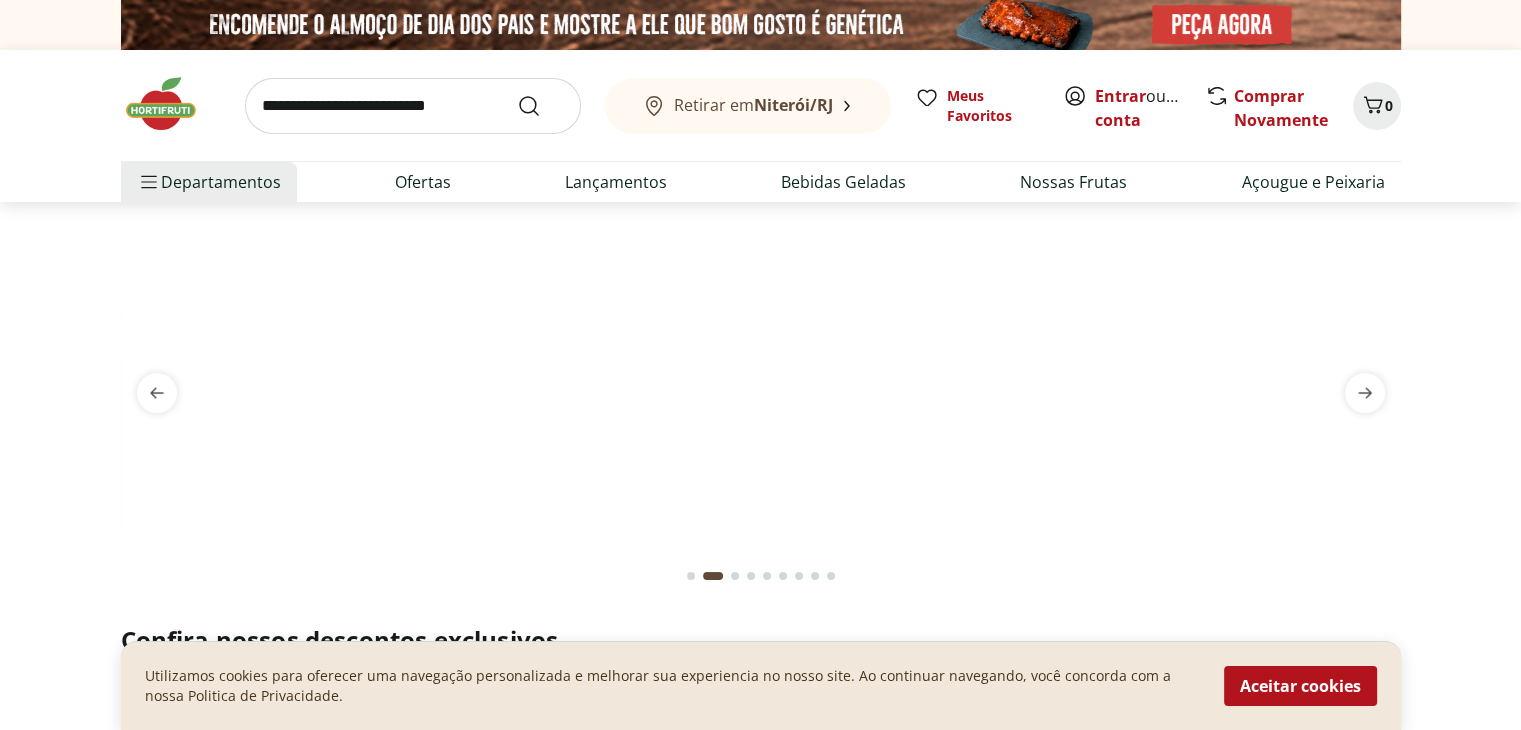 click at bounding box center (761, 226) 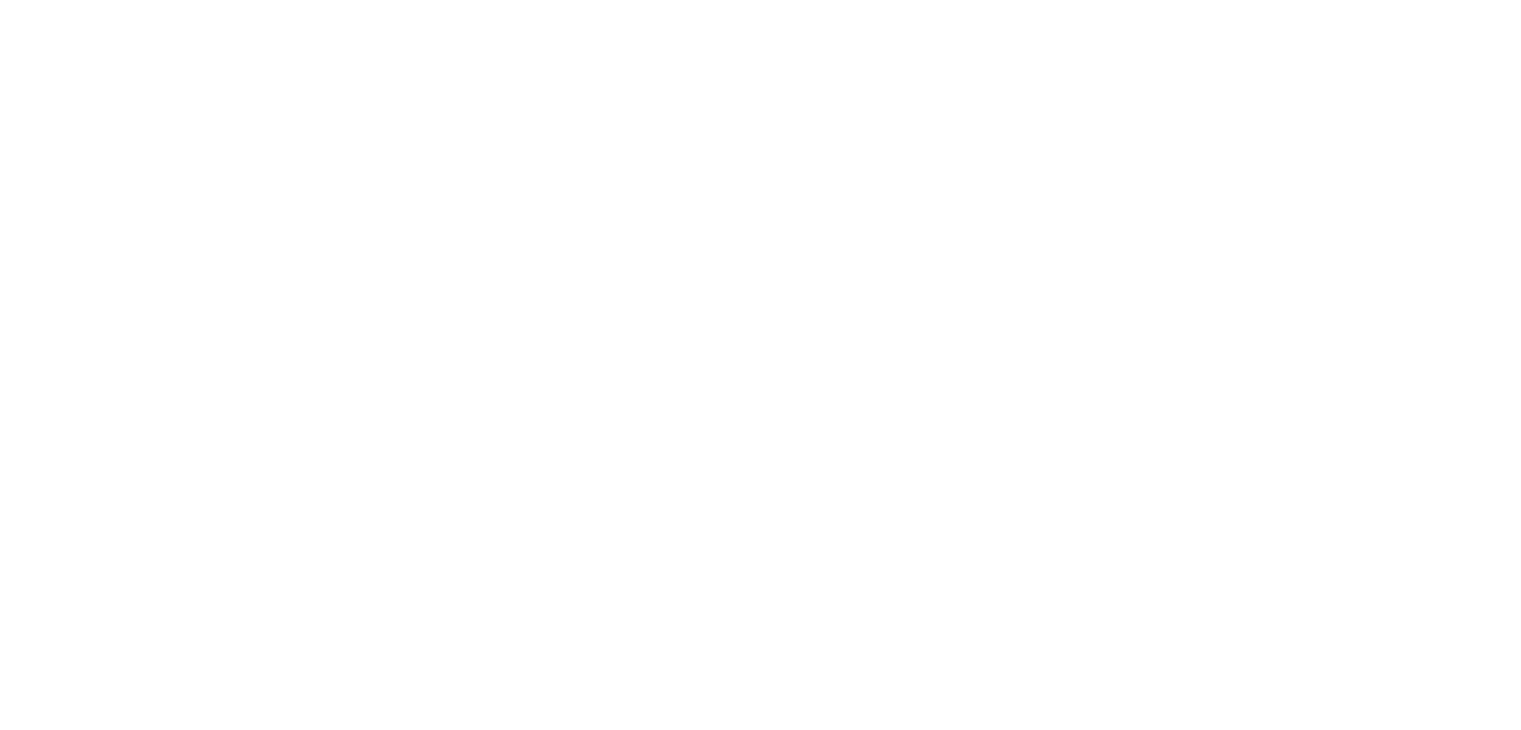 select on "**********" 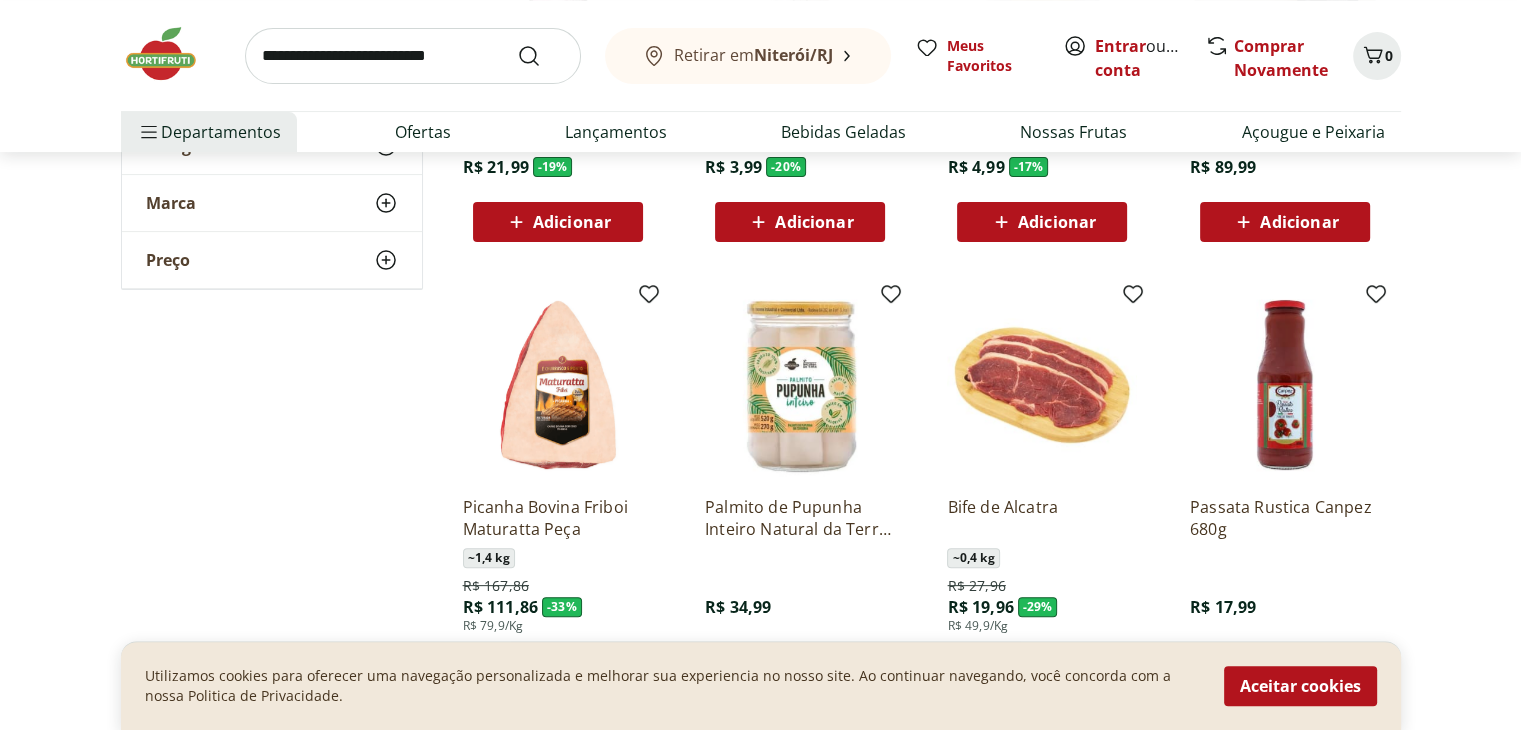 scroll, scrollTop: 0, scrollLeft: 0, axis: both 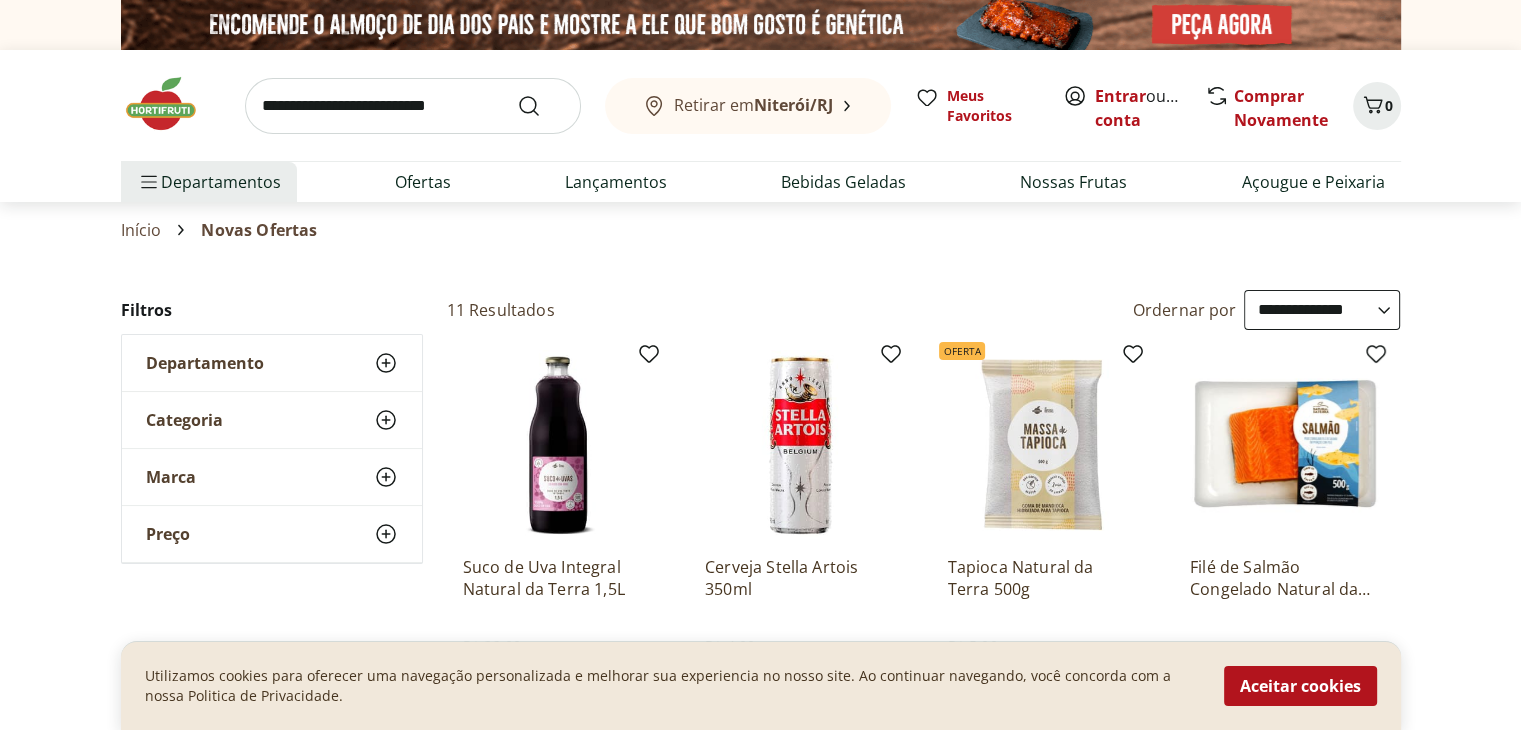 click at bounding box center [171, 104] 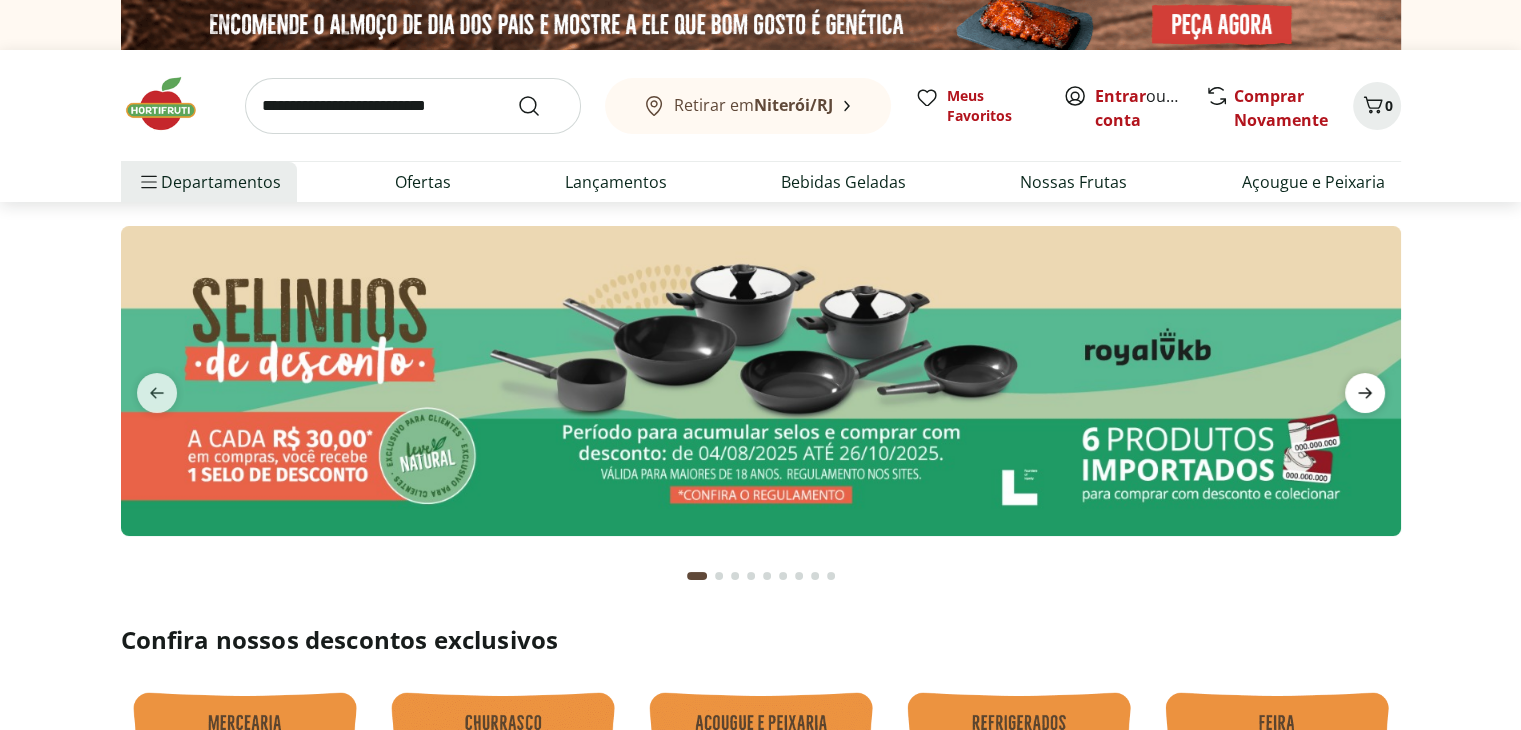 click 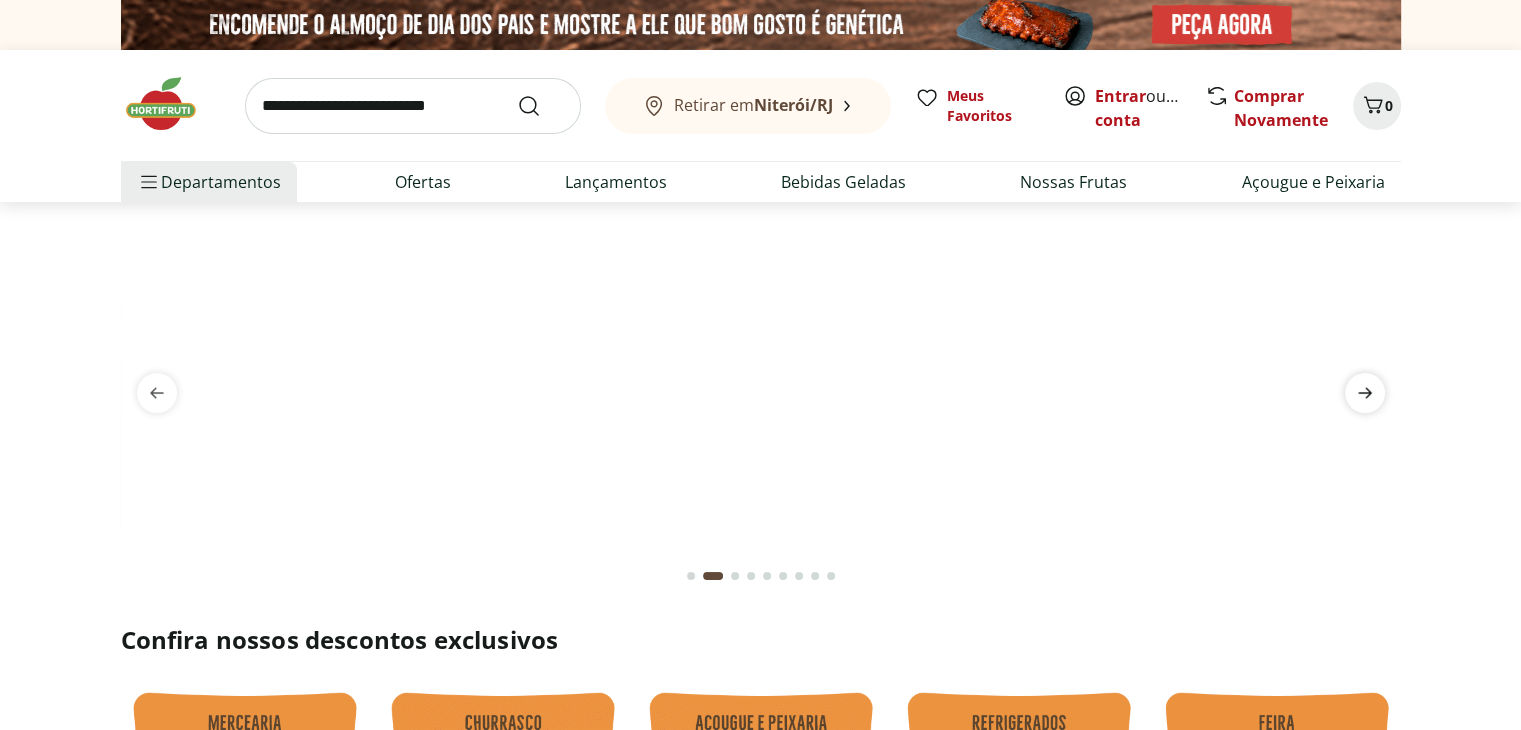 click 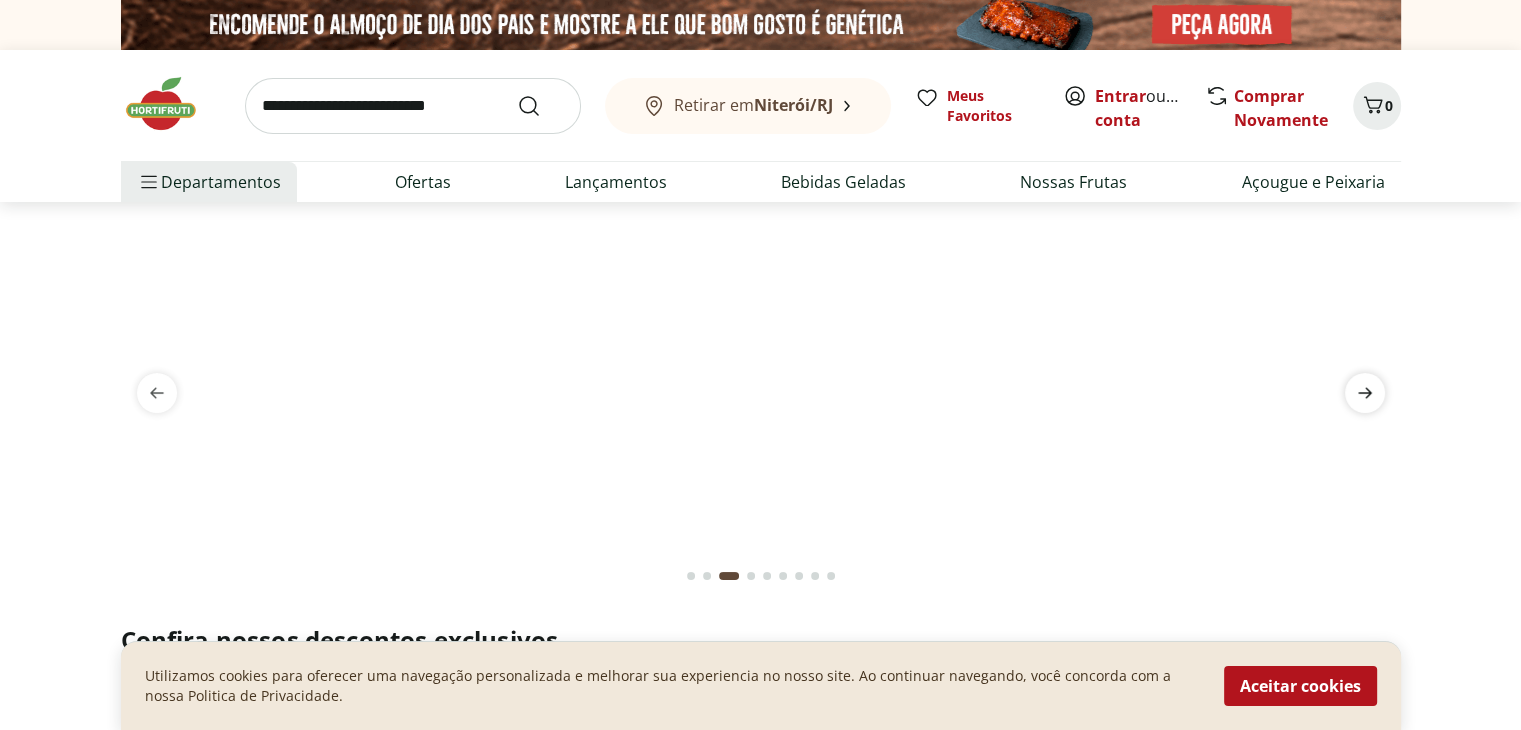 click 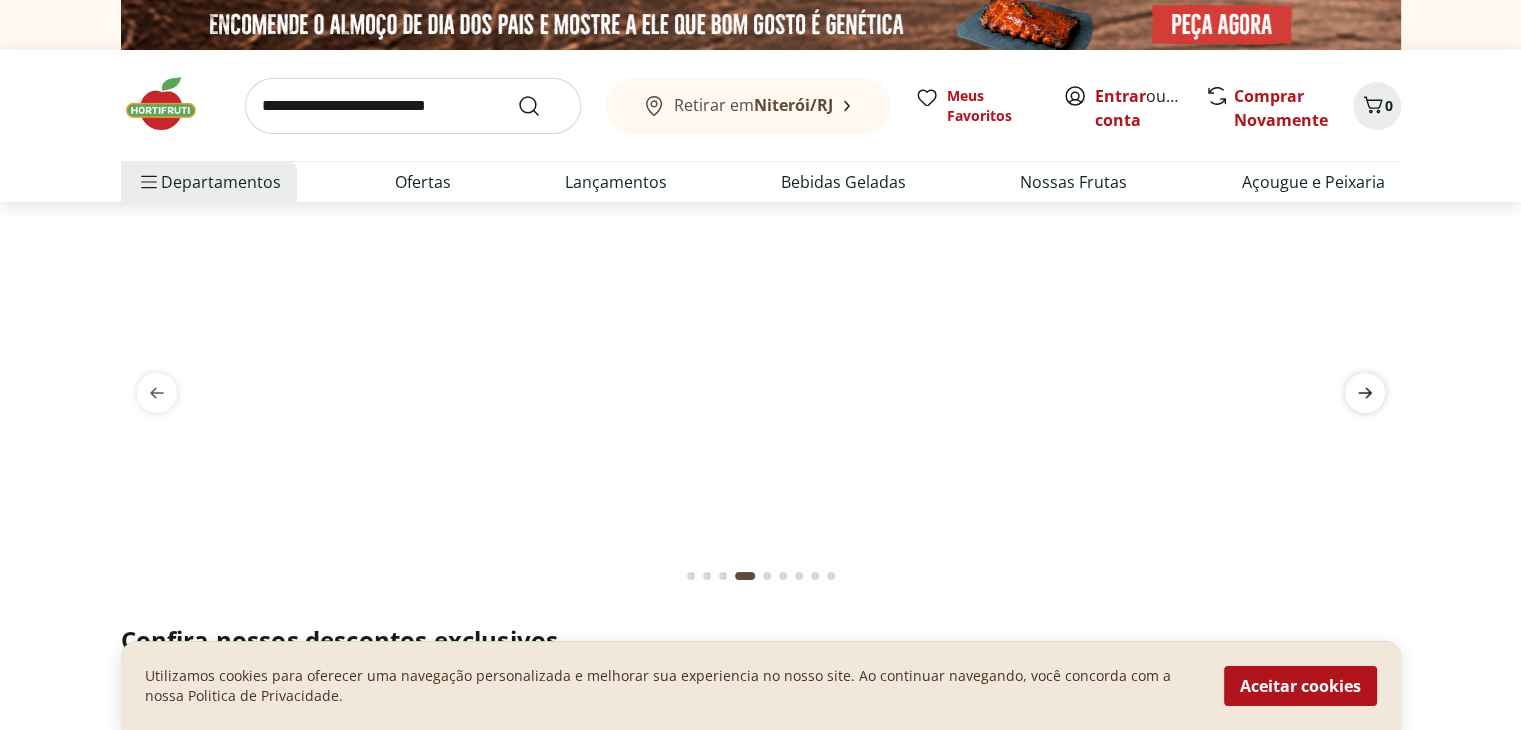 click 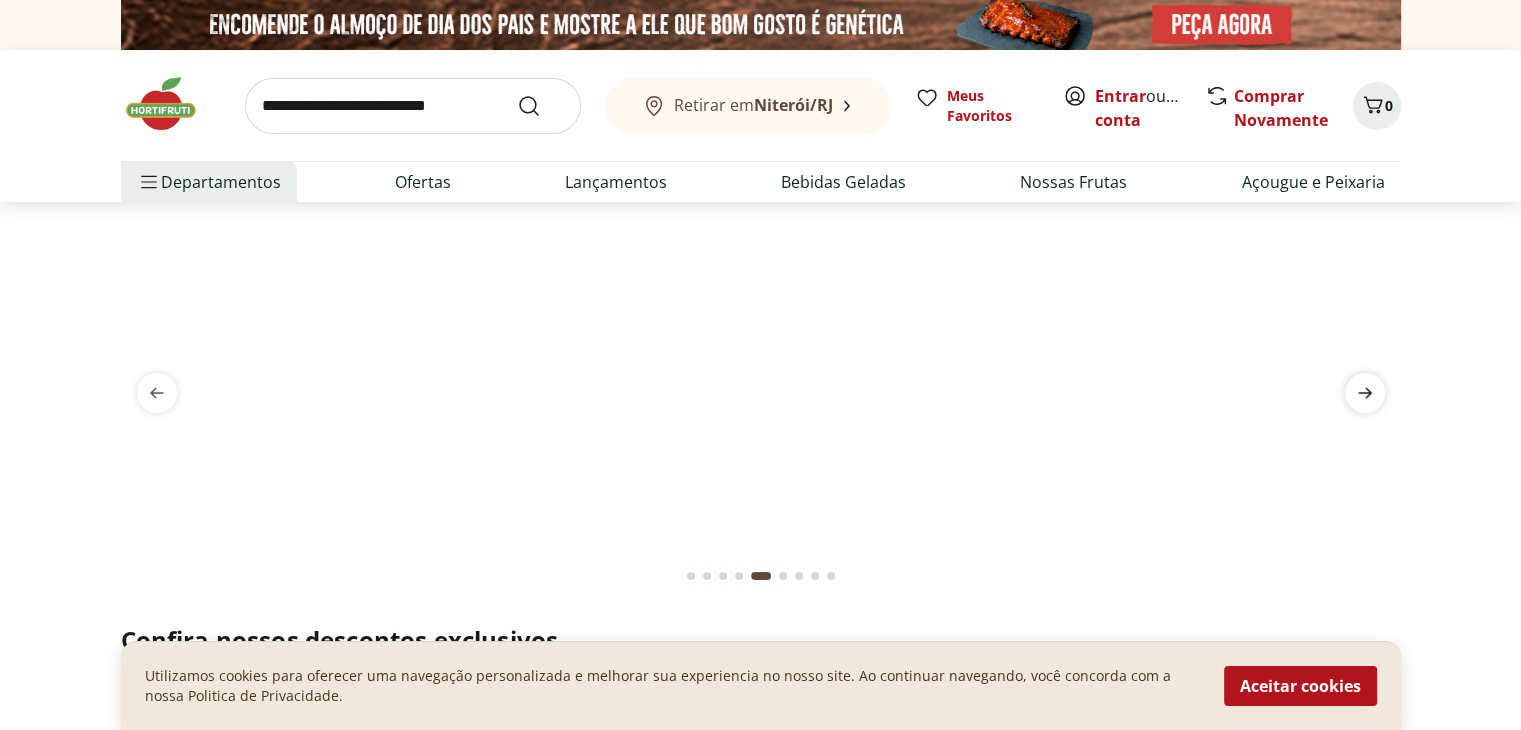 click 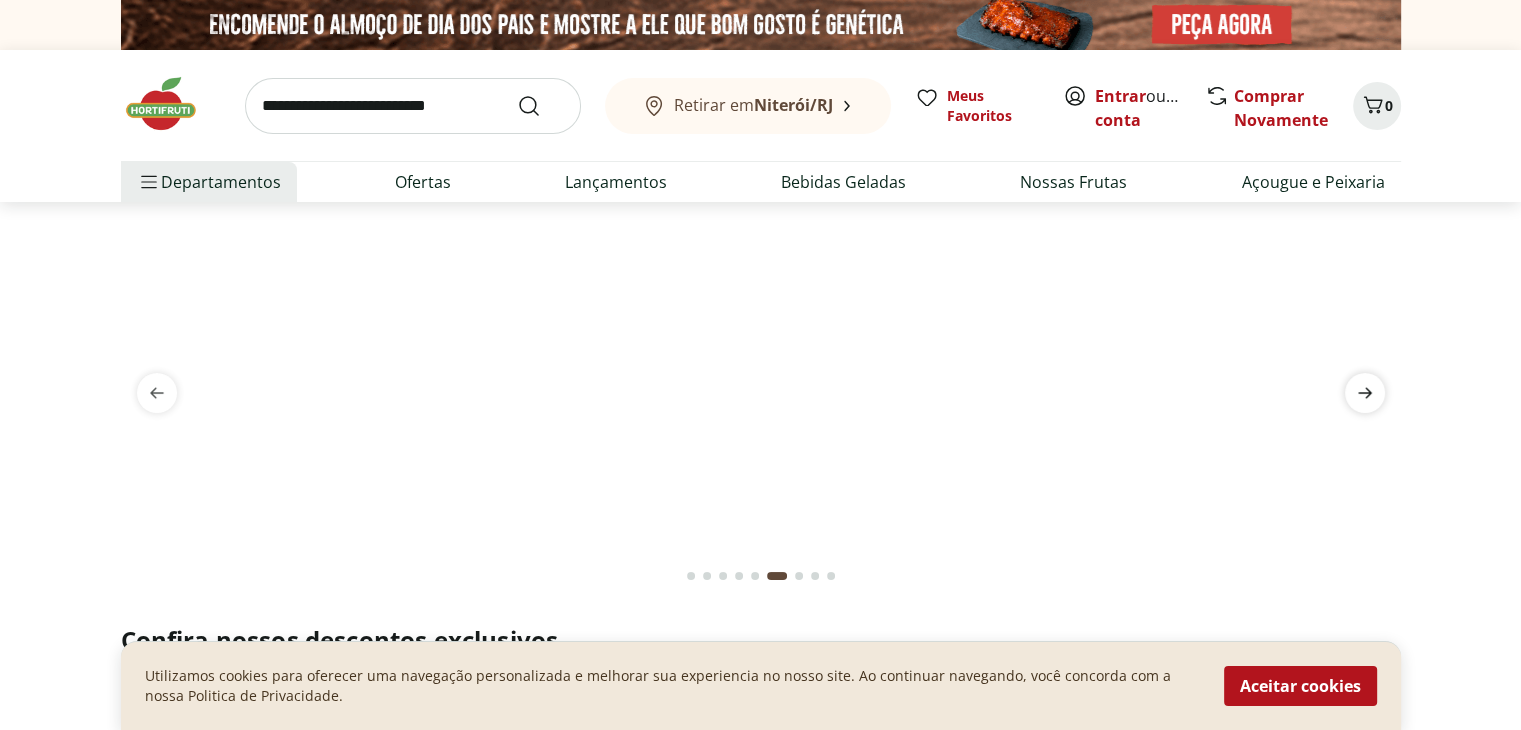click 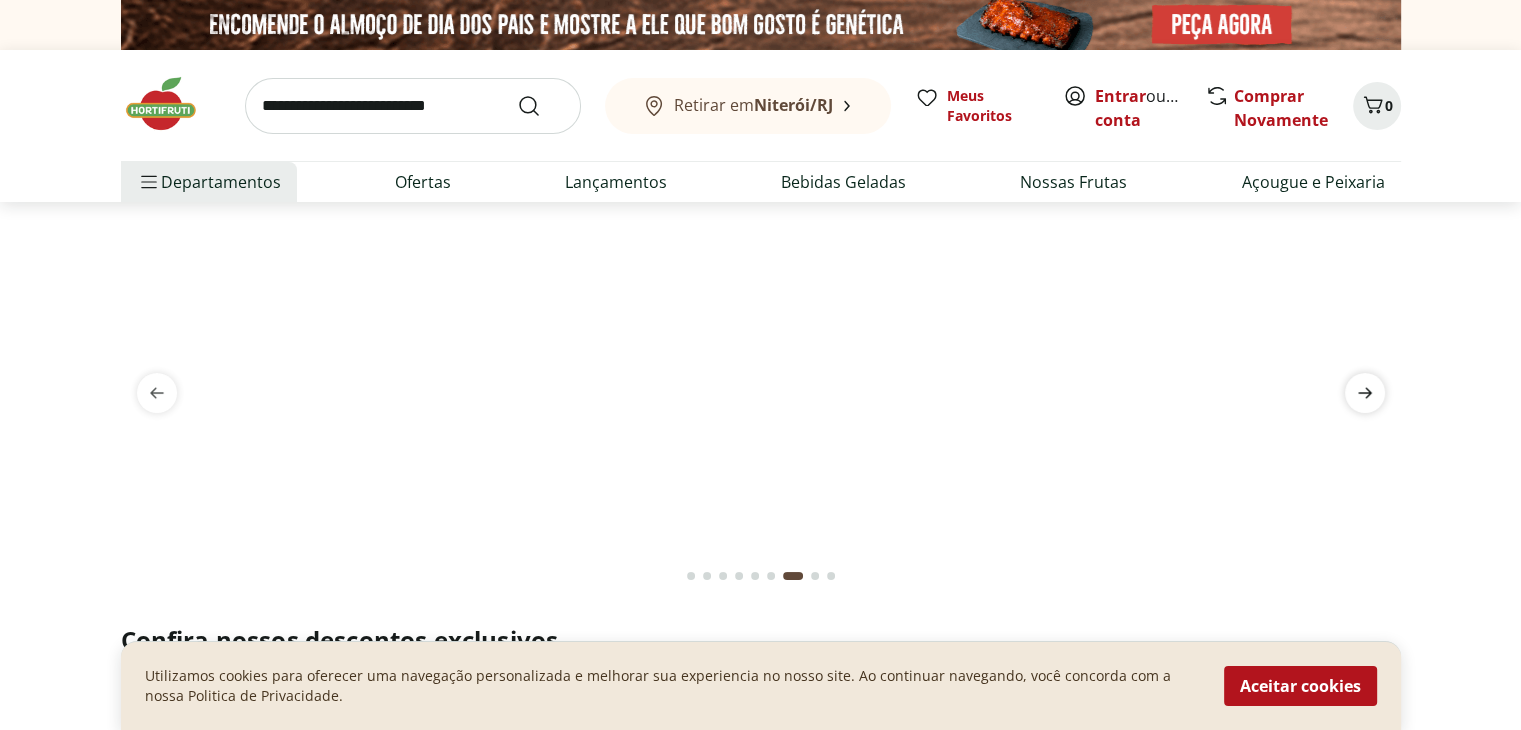 click 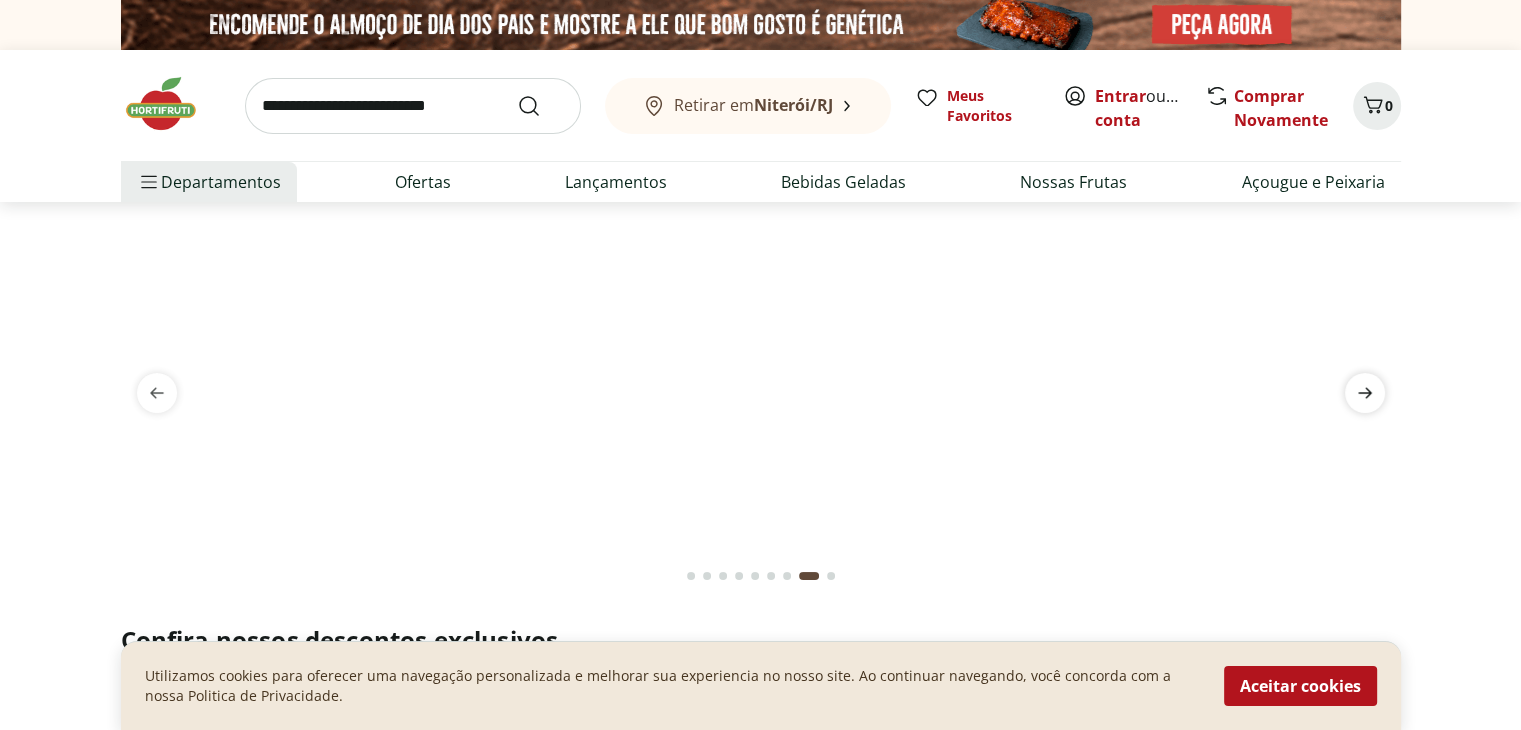 click 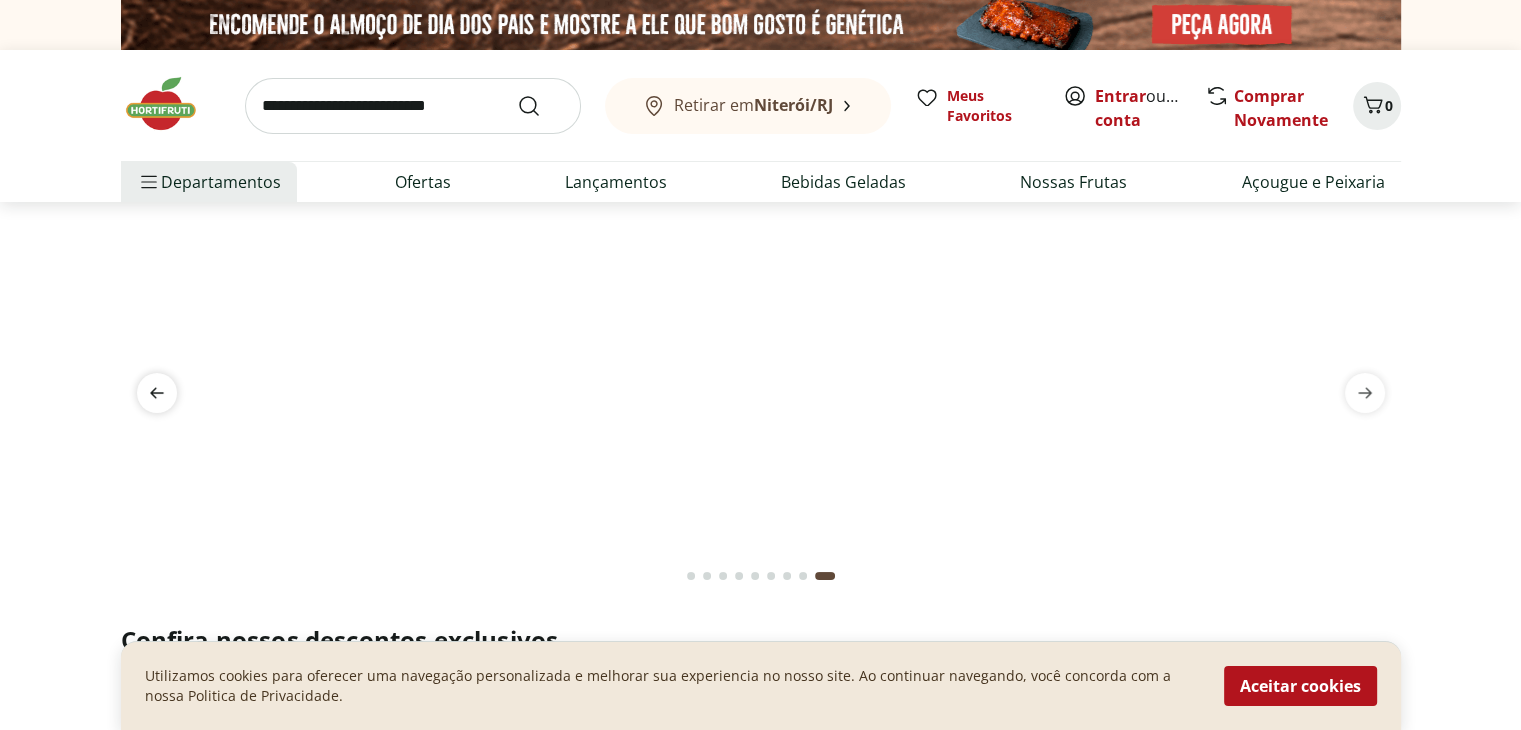 click 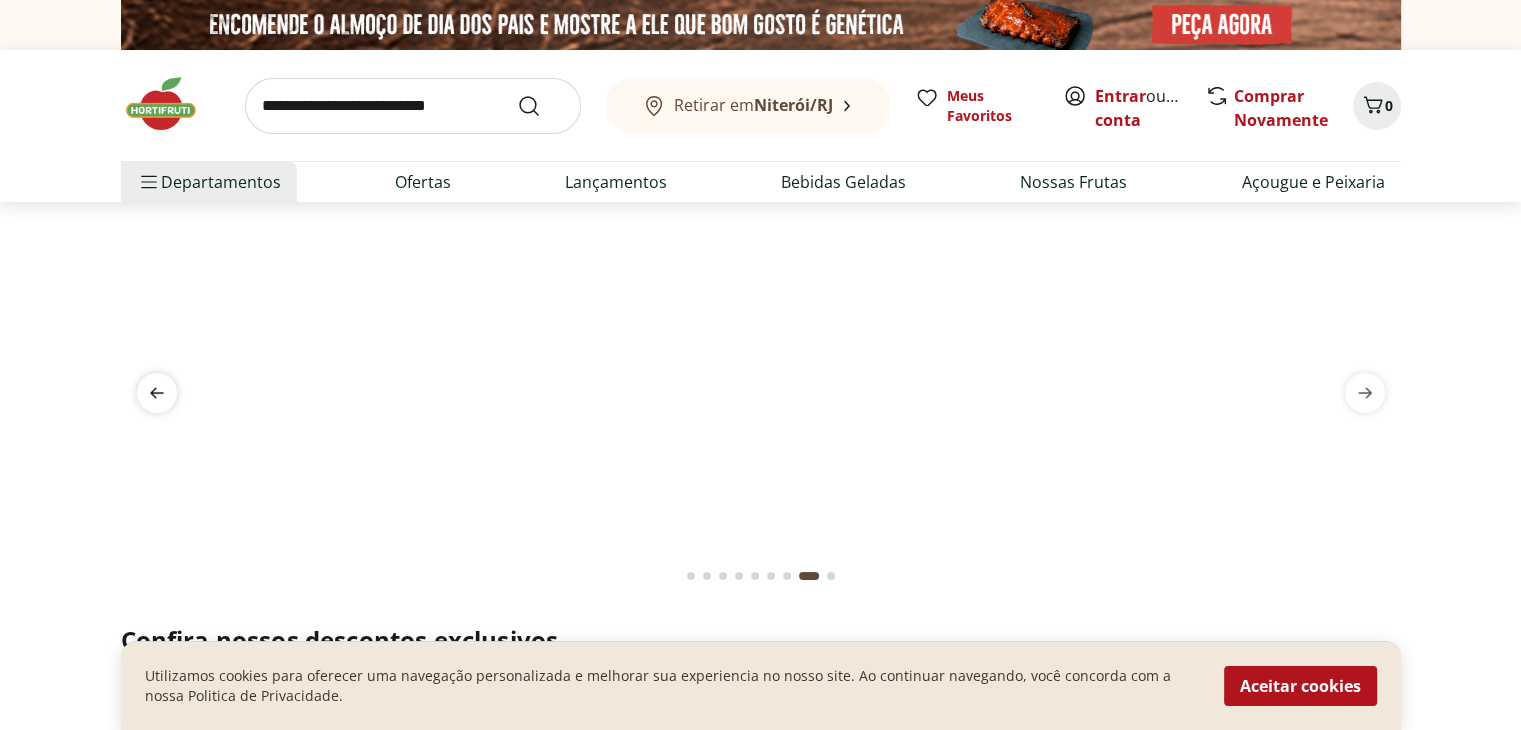 click 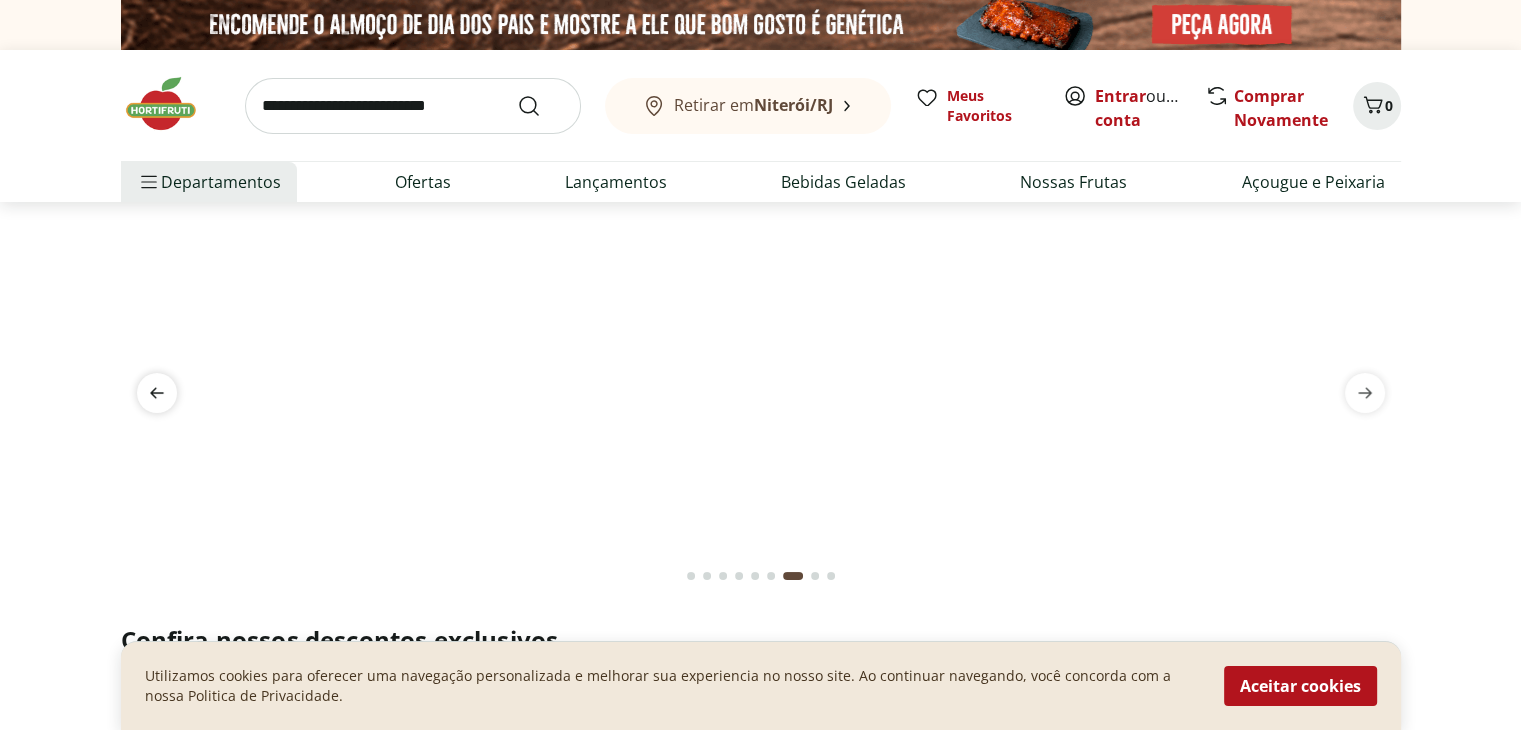 click 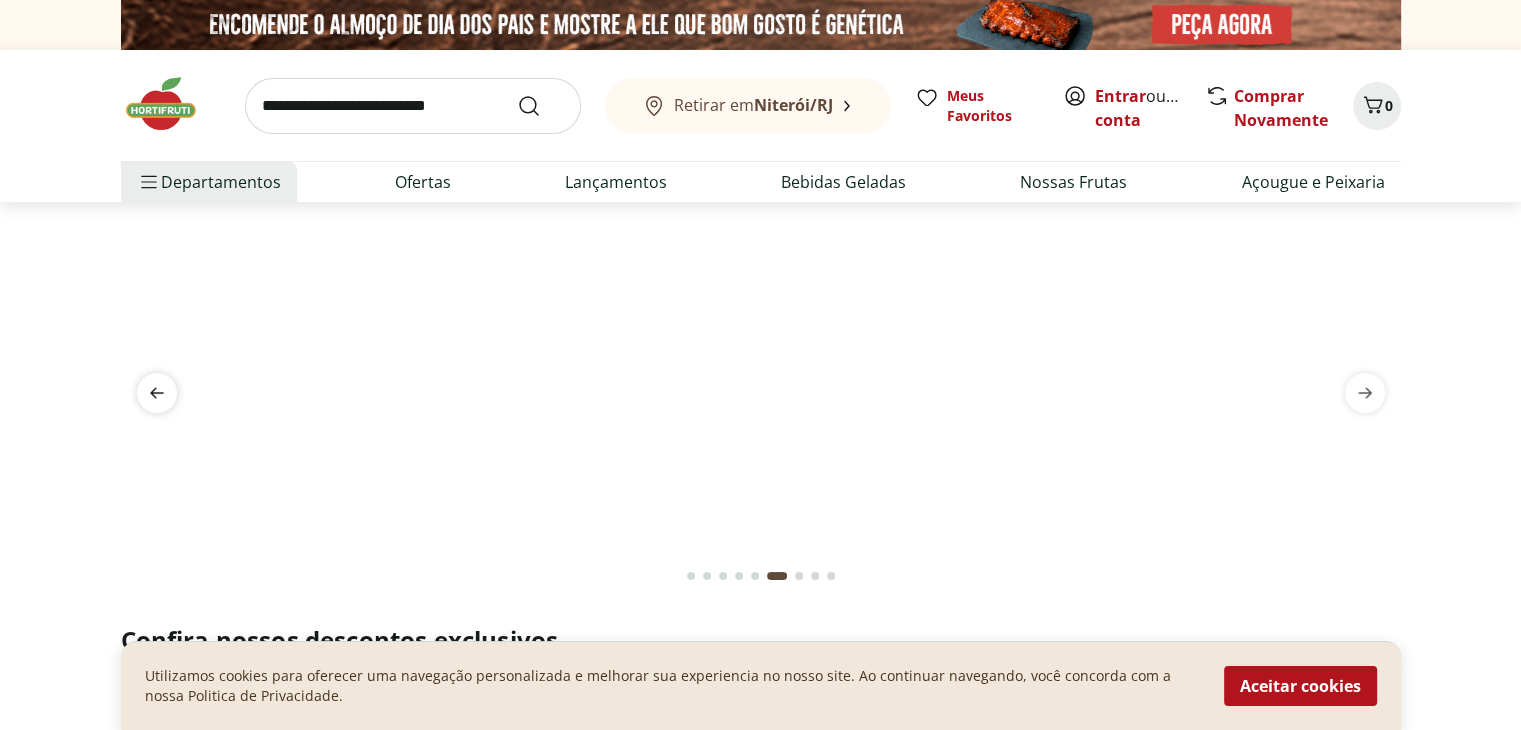 click 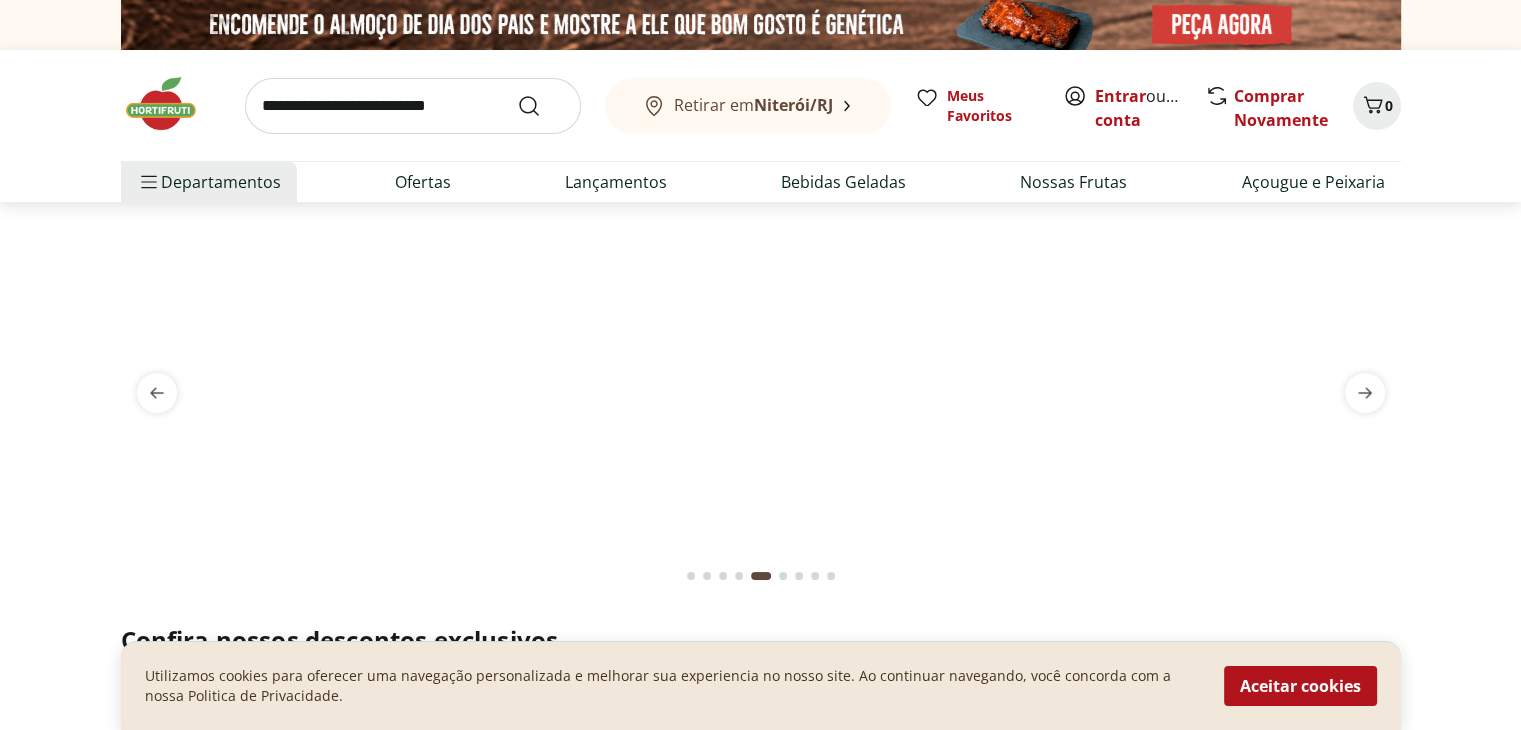 click at bounding box center (761, 226) 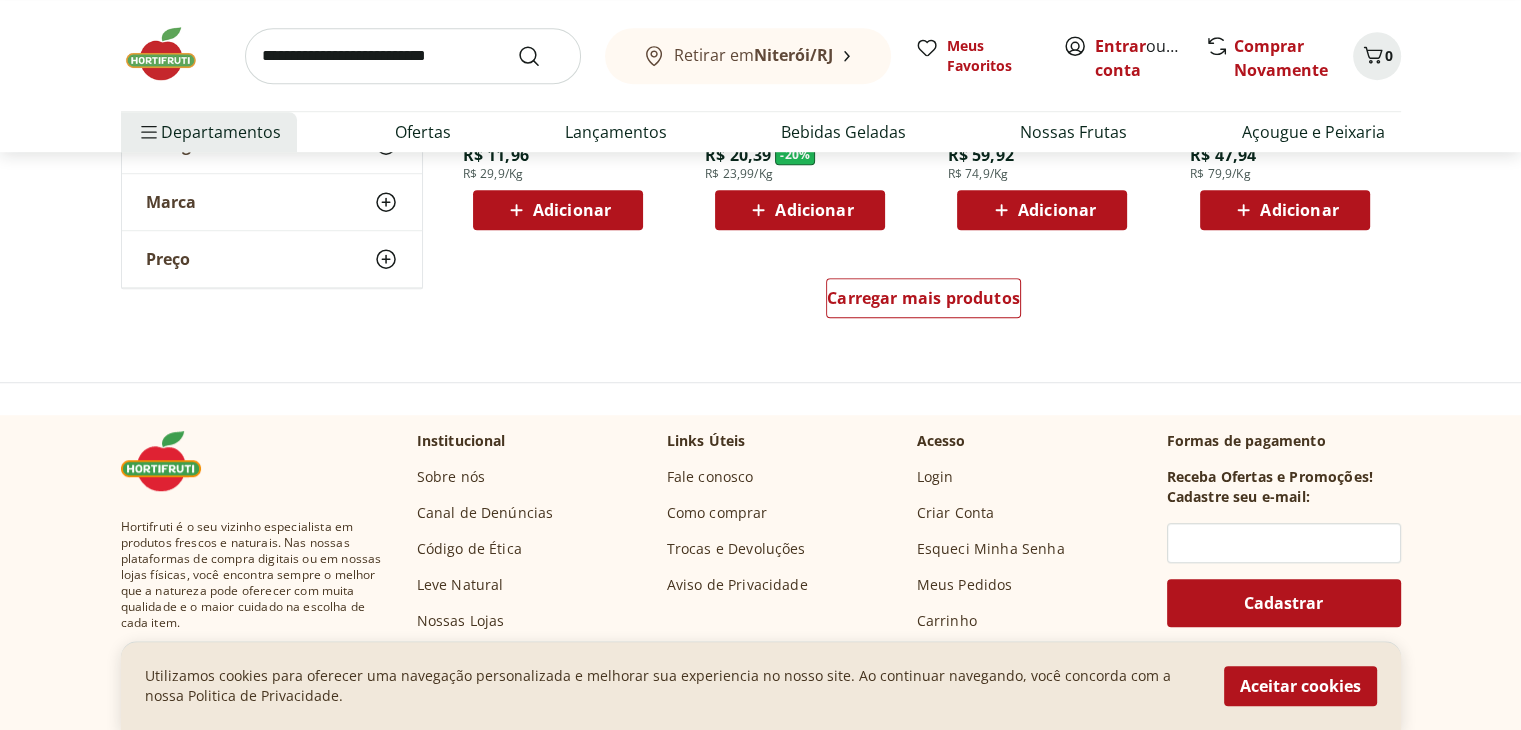 scroll, scrollTop: 1100, scrollLeft: 0, axis: vertical 